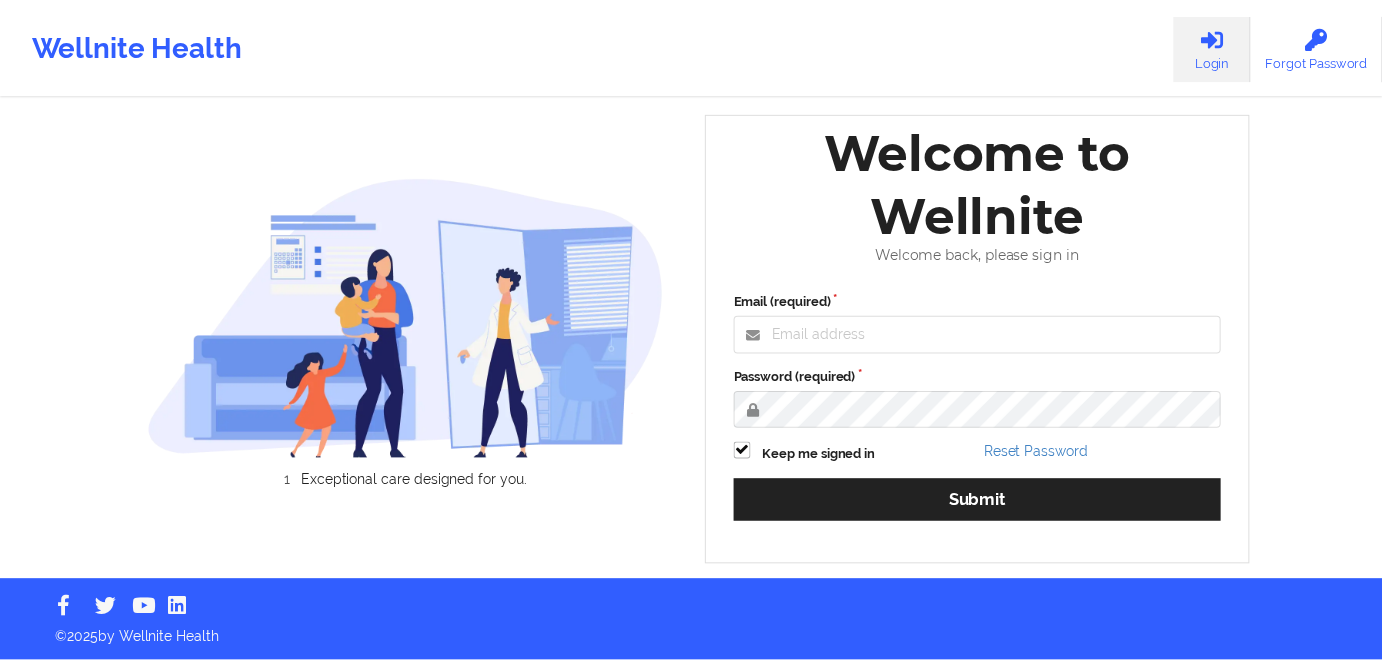 scroll, scrollTop: 0, scrollLeft: 0, axis: both 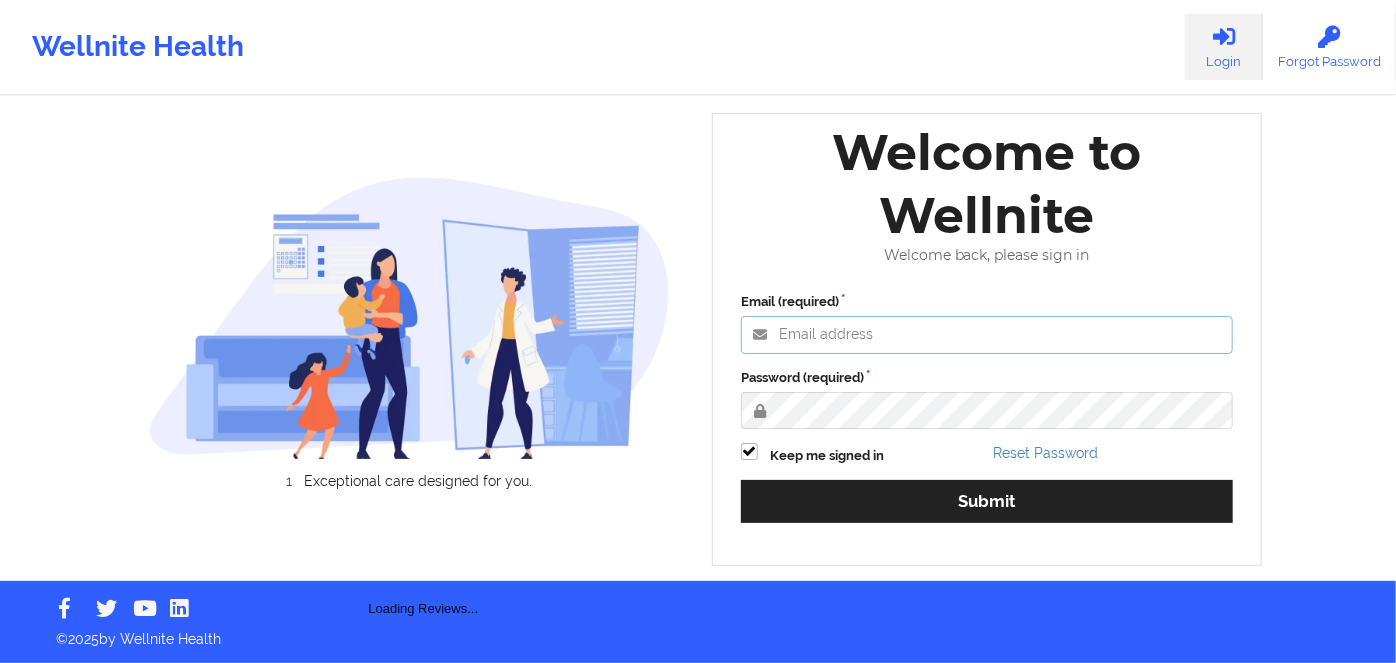 type on "[PERSON_NAME][EMAIL_ADDRESS][DOMAIN_NAME]" 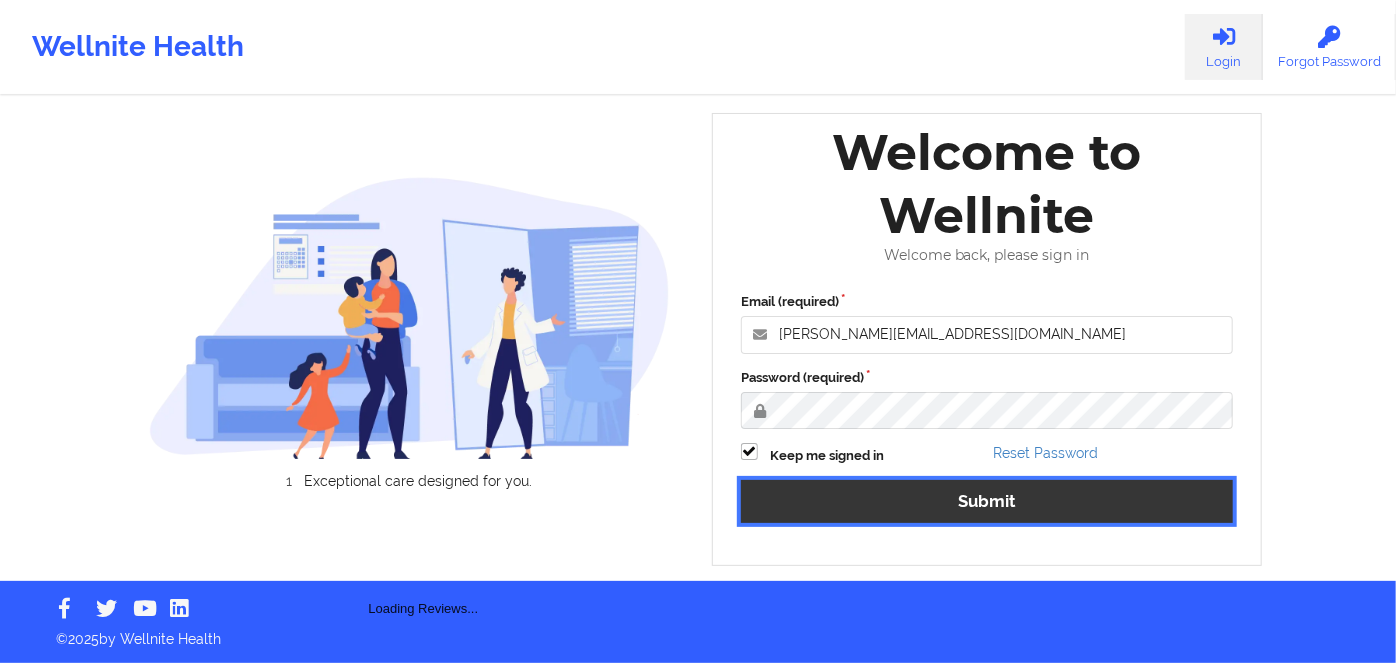 click on "Submit" at bounding box center [987, 501] 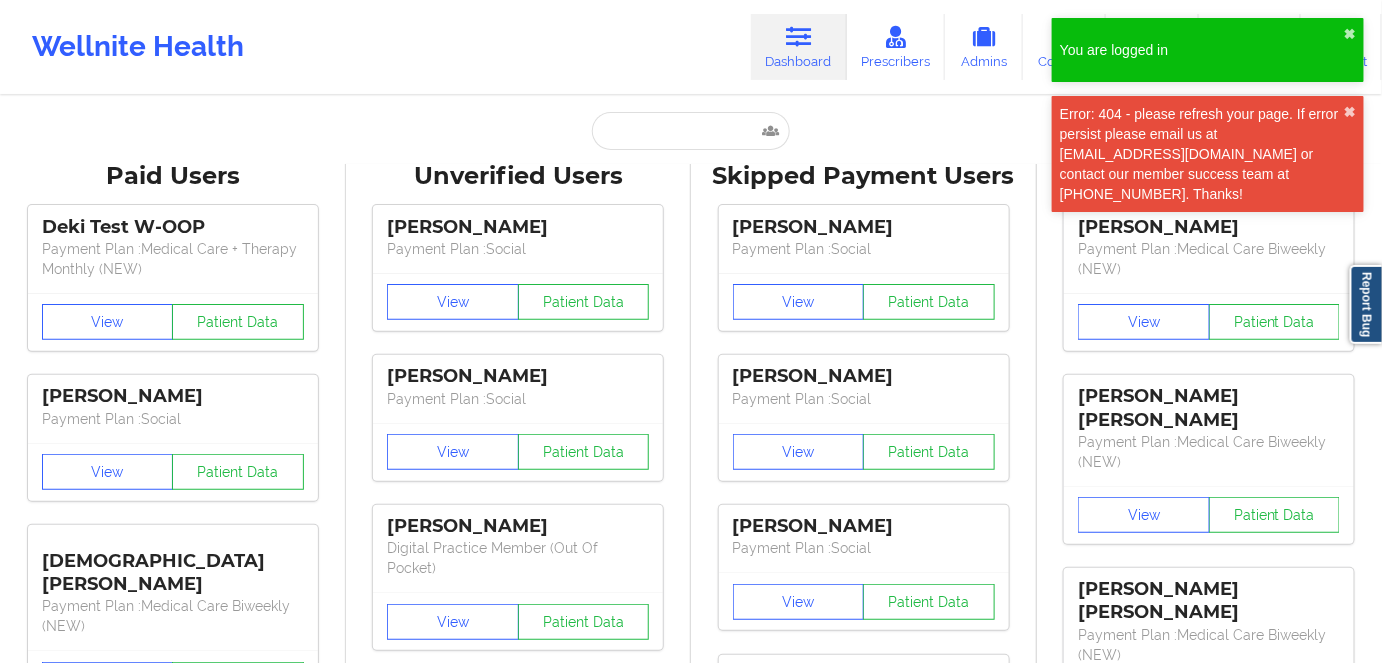 scroll, scrollTop: 0, scrollLeft: 0, axis: both 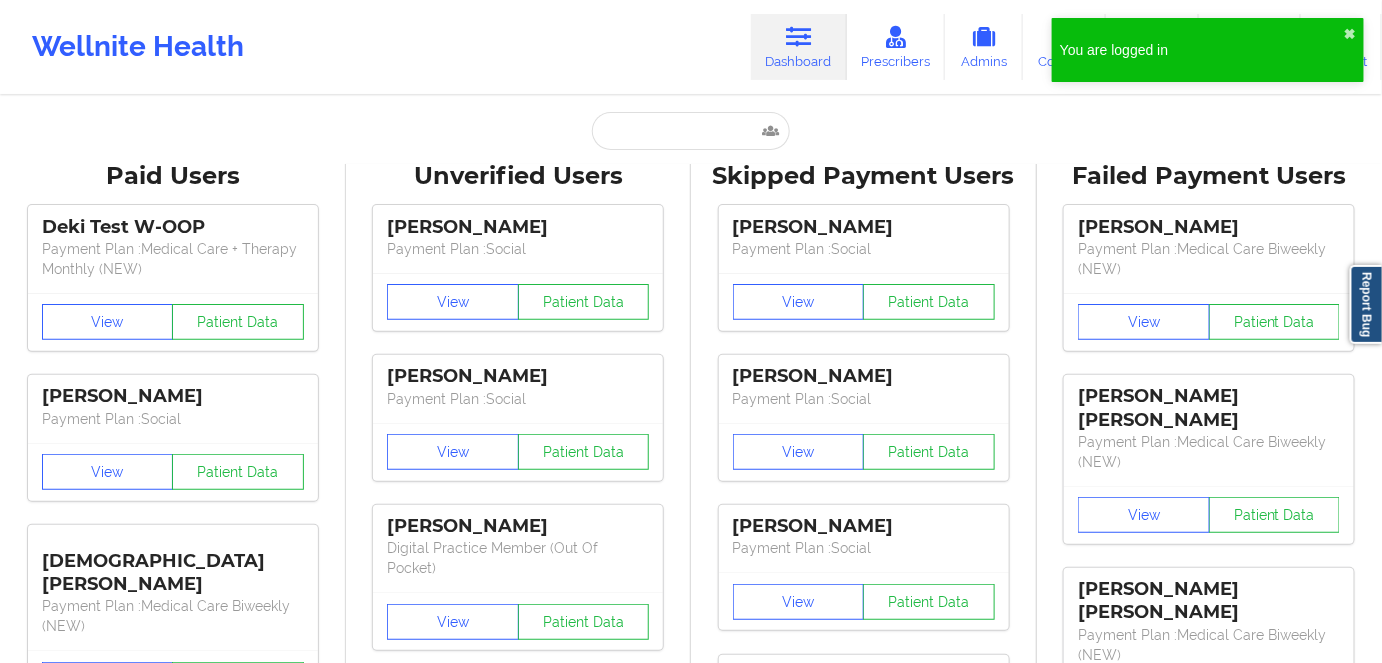 click at bounding box center [799, 37] 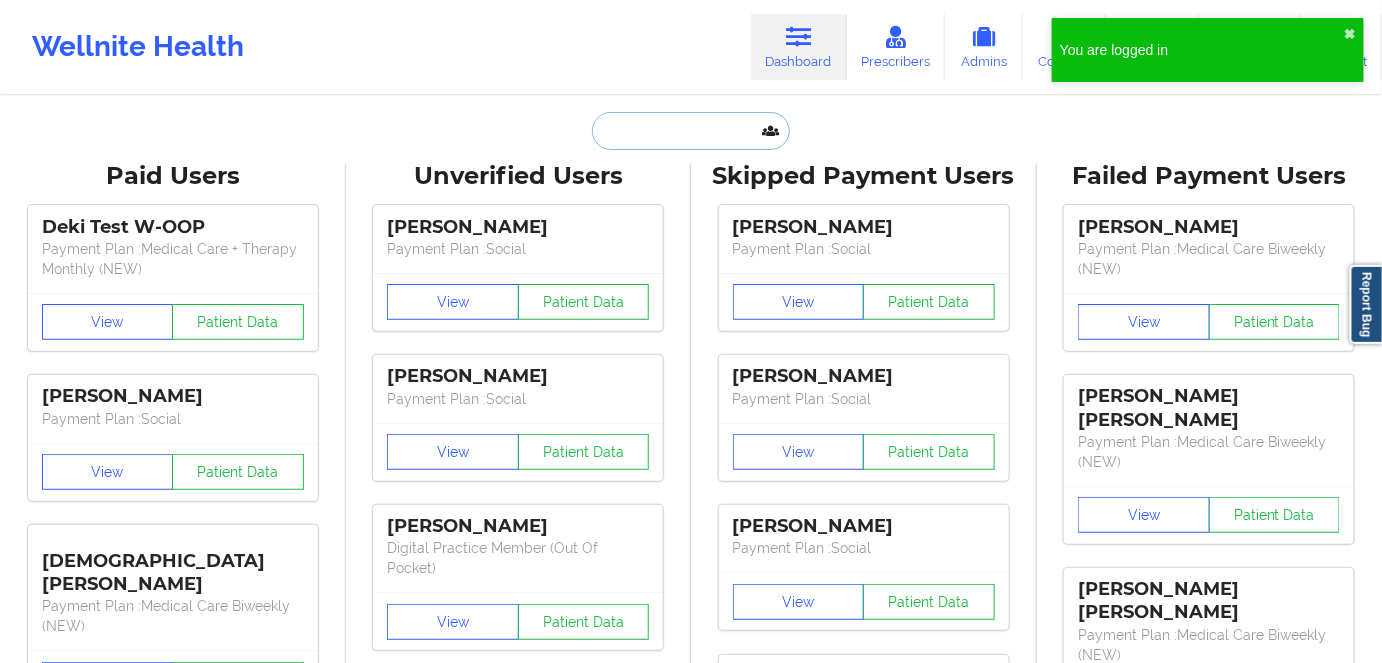 click at bounding box center [691, 131] 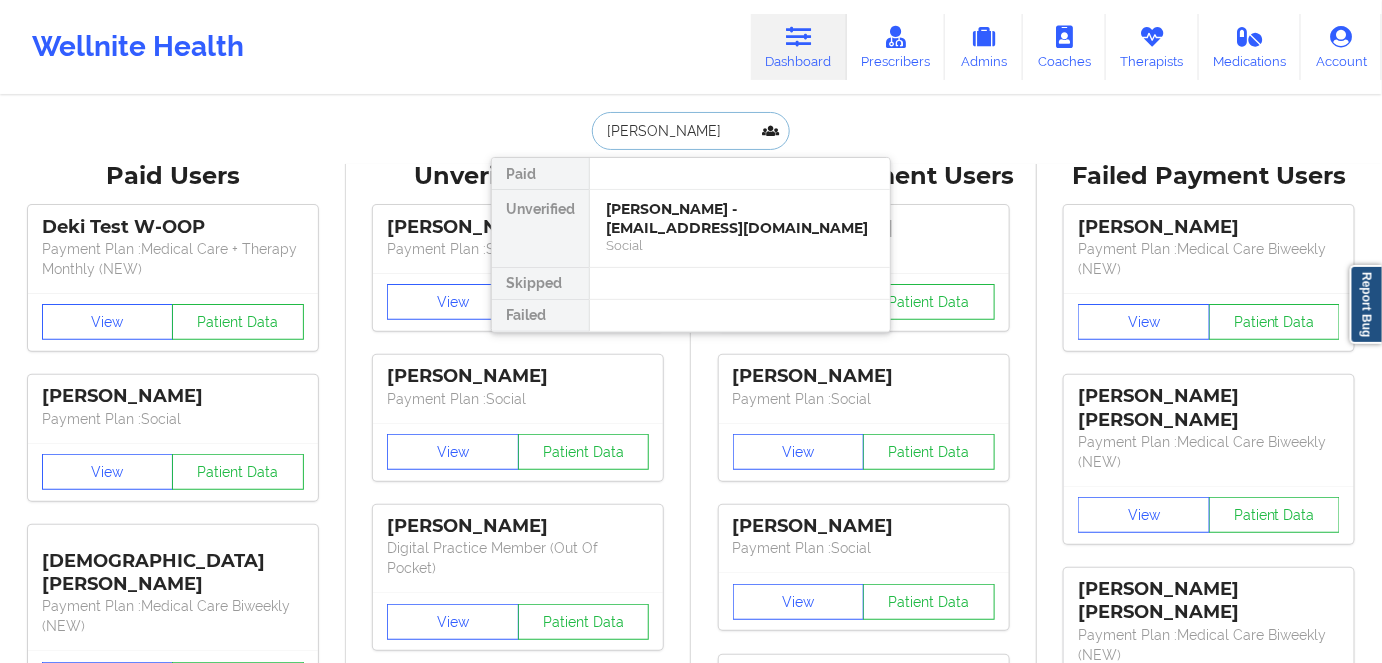 type on "[PERSON_NAME]" 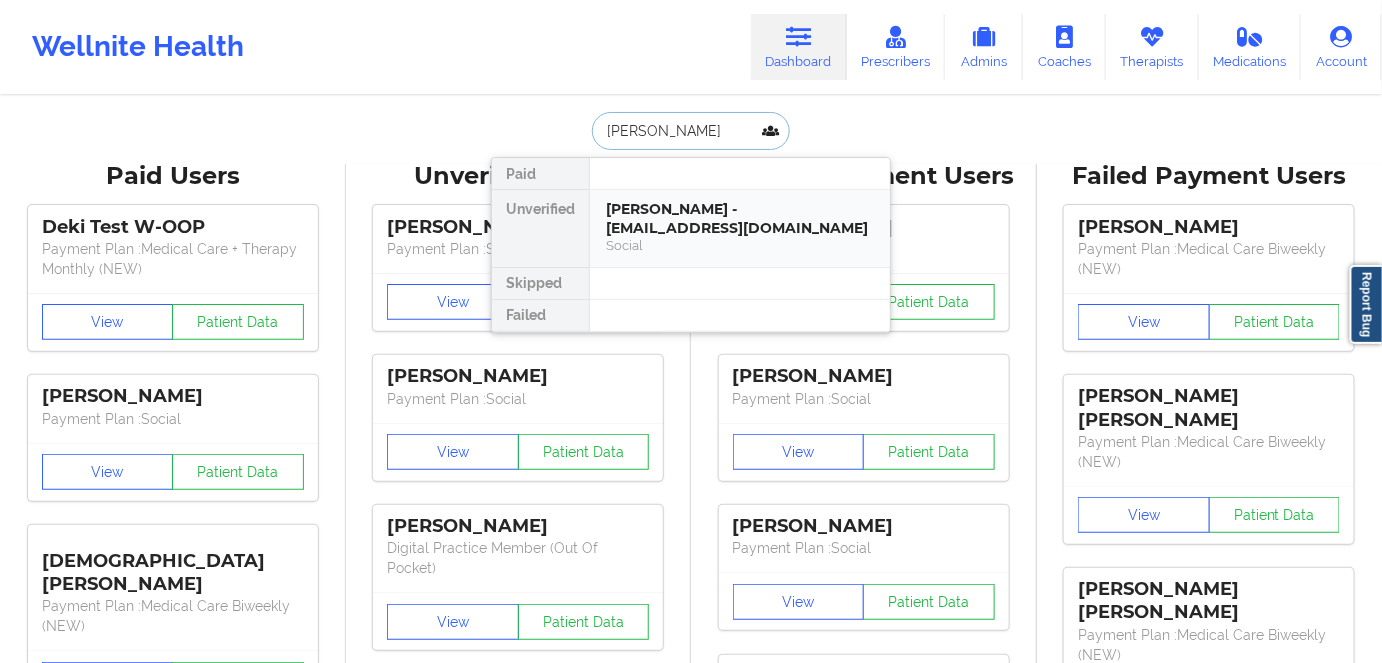 click on "[PERSON_NAME] - [EMAIL_ADDRESS][DOMAIN_NAME]" at bounding box center (740, 218) 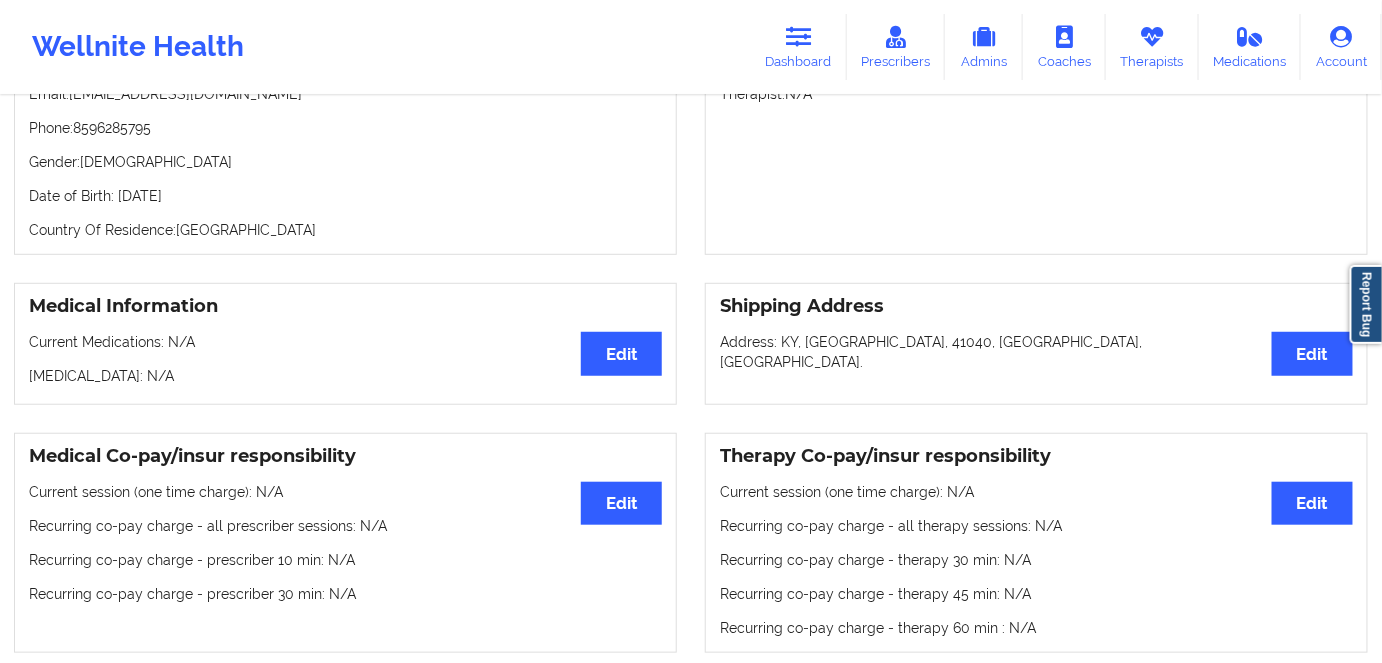 scroll, scrollTop: 0, scrollLeft: 0, axis: both 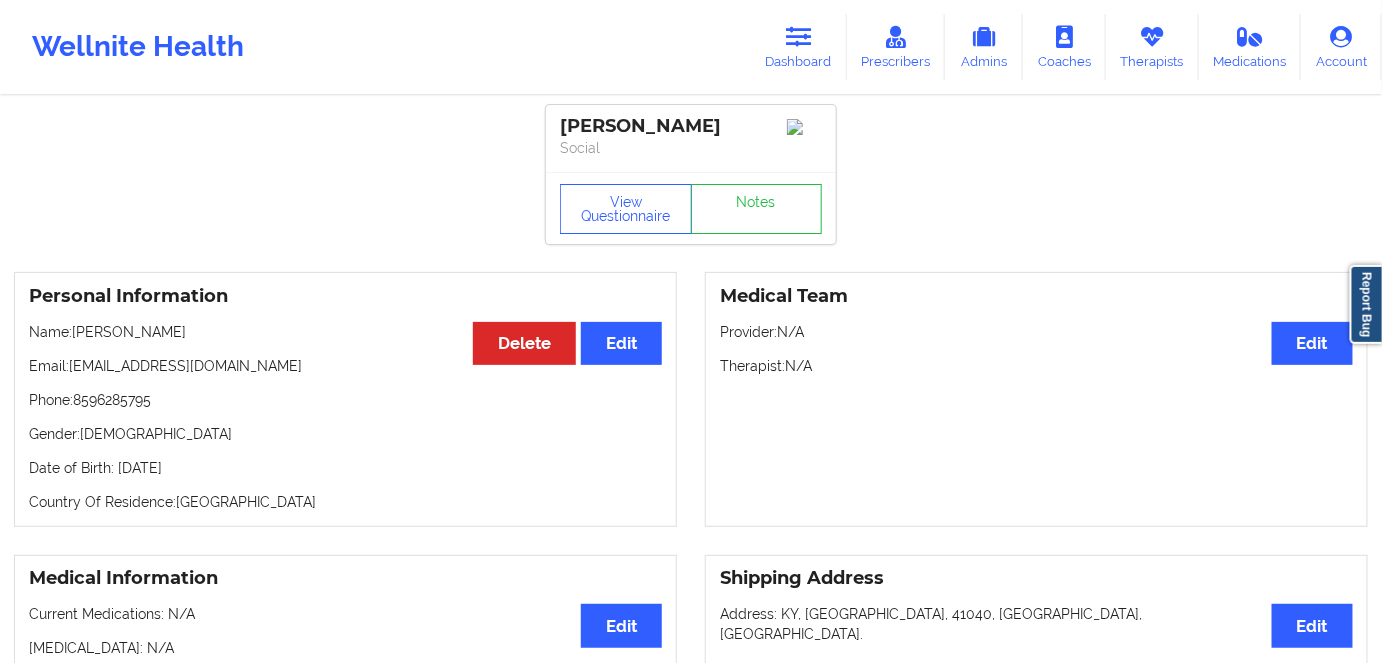 drag, startPoint x: 776, startPoint y: 27, endPoint x: 757, endPoint y: 91, distance: 66.760765 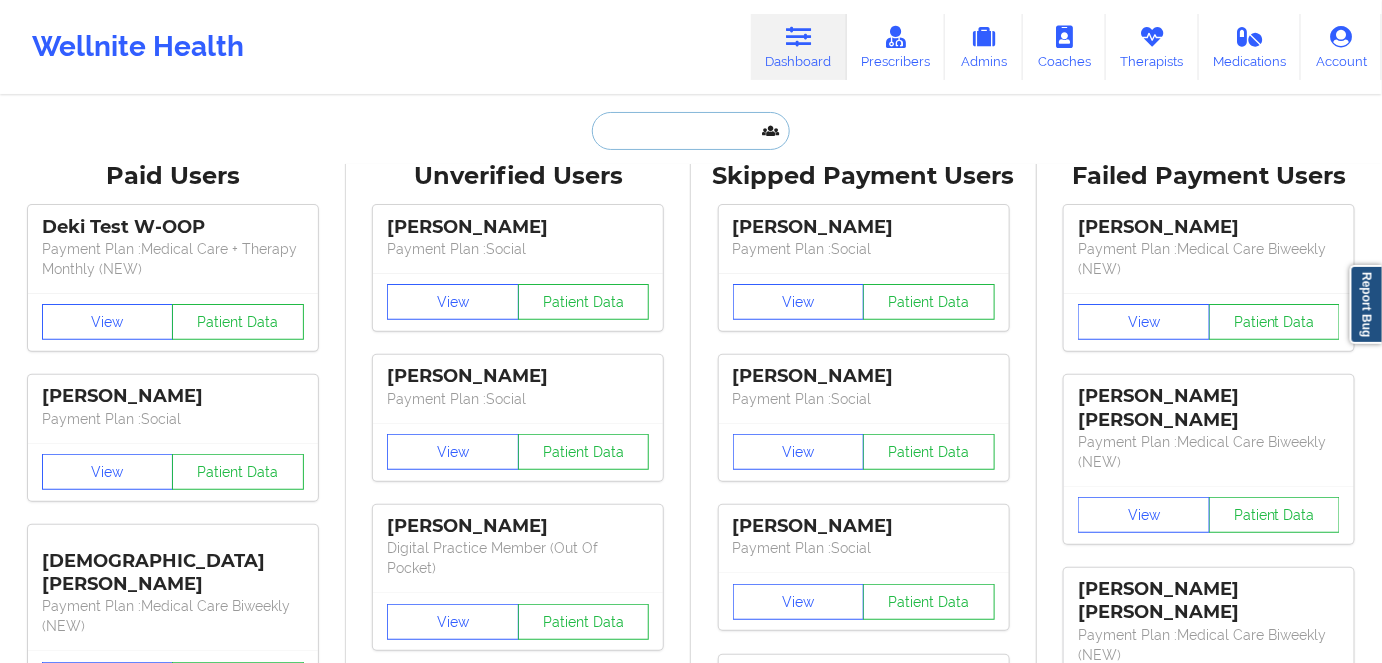 click at bounding box center [691, 131] 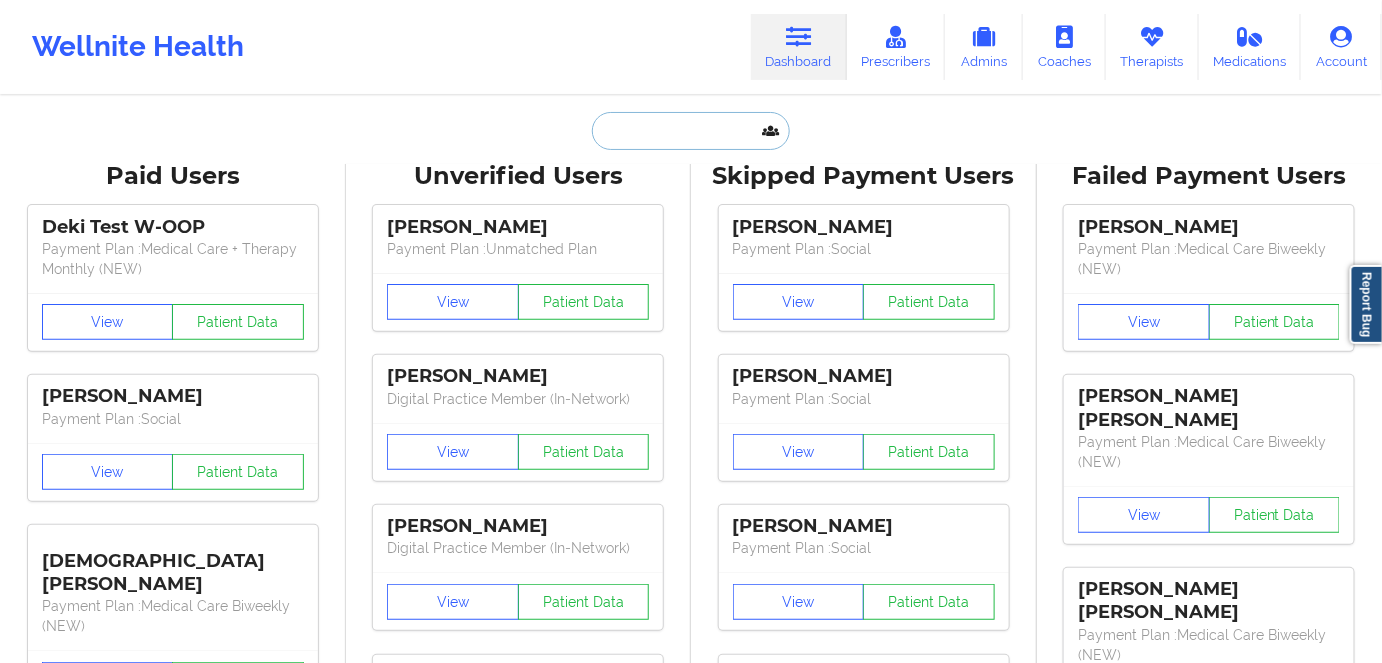 paste on "[PERSON_NAME]" 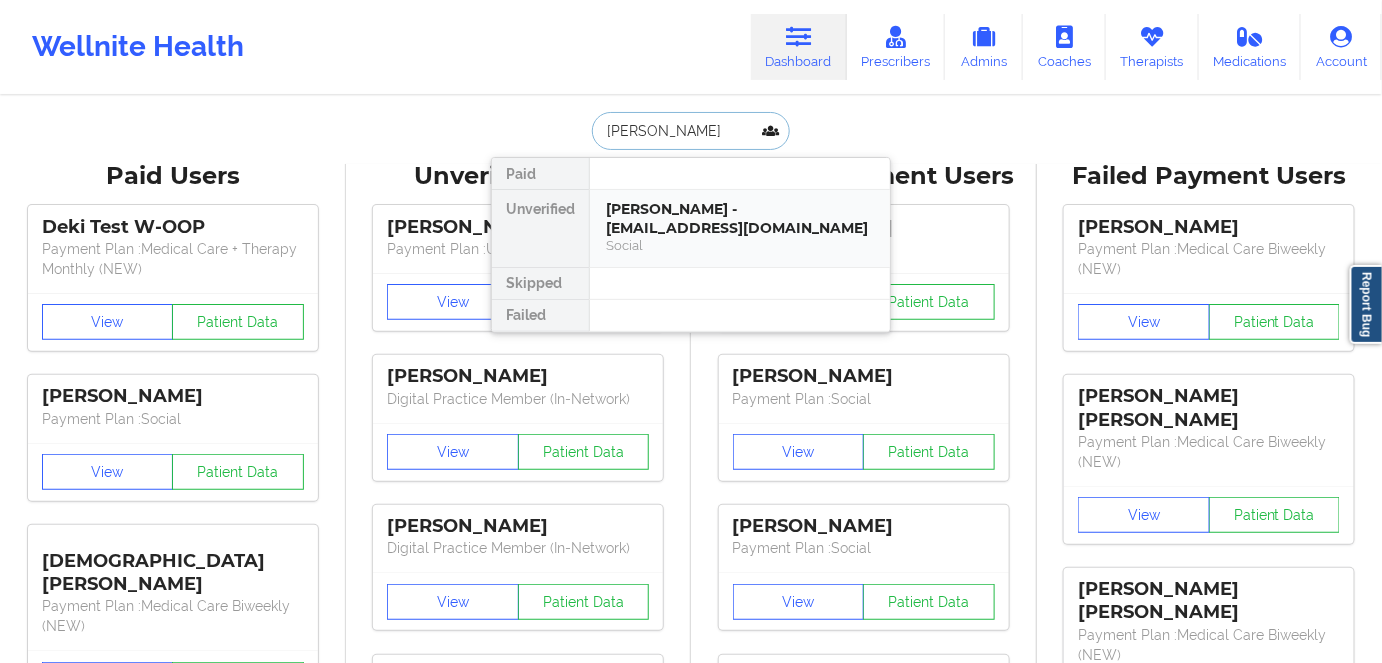click on "[PERSON_NAME] - [EMAIL_ADDRESS][DOMAIN_NAME]" at bounding box center [740, 218] 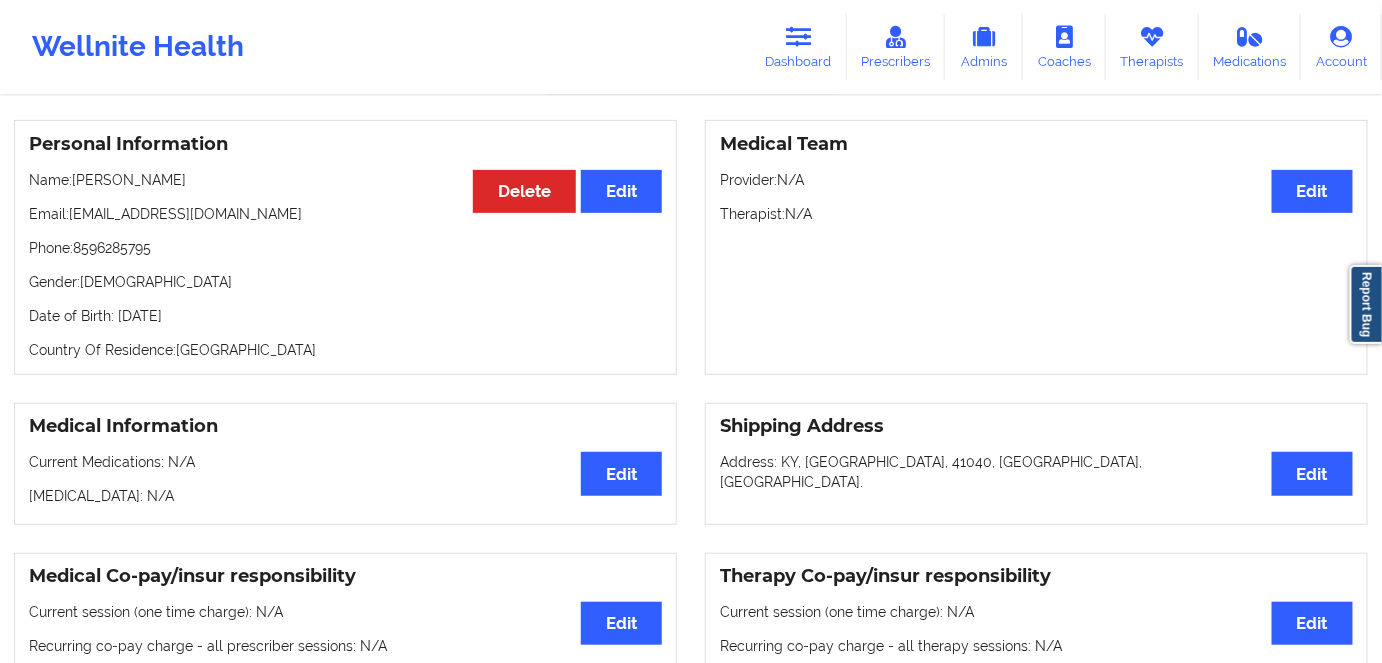 scroll, scrollTop: 181, scrollLeft: 0, axis: vertical 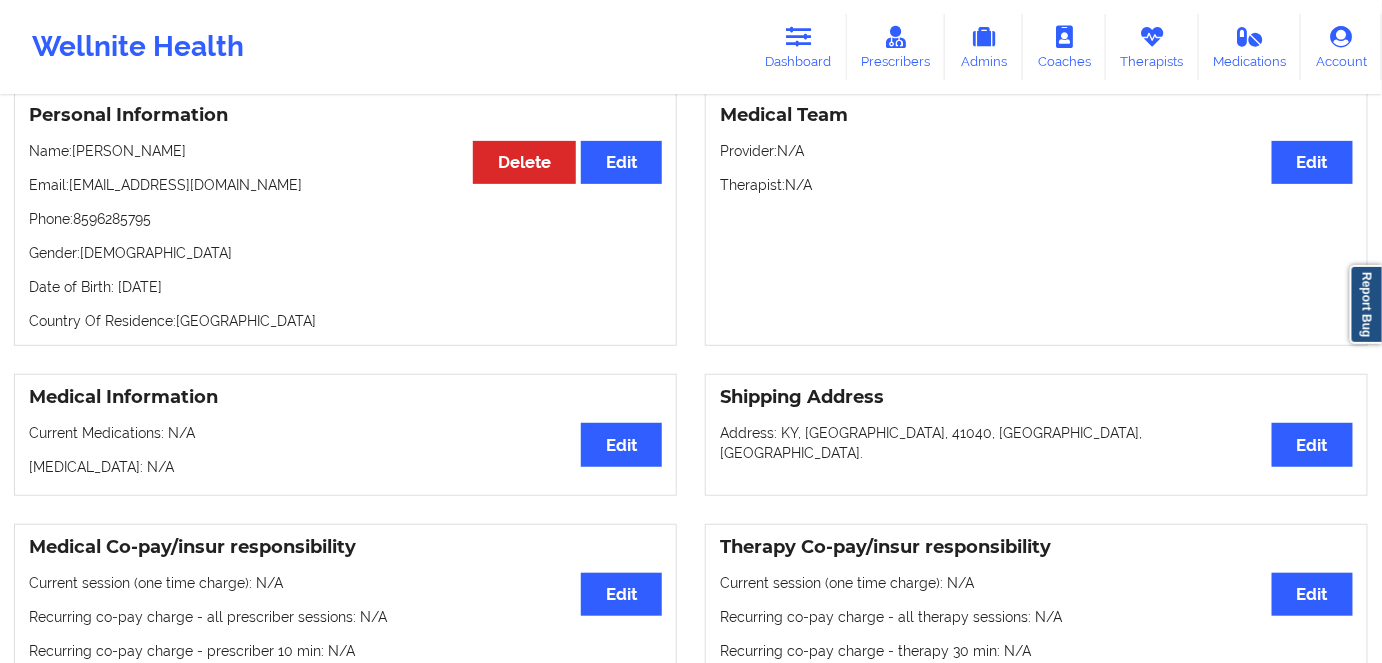 click on "Date of Birth:   [DEMOGRAPHIC_DATA]" at bounding box center (345, 287) 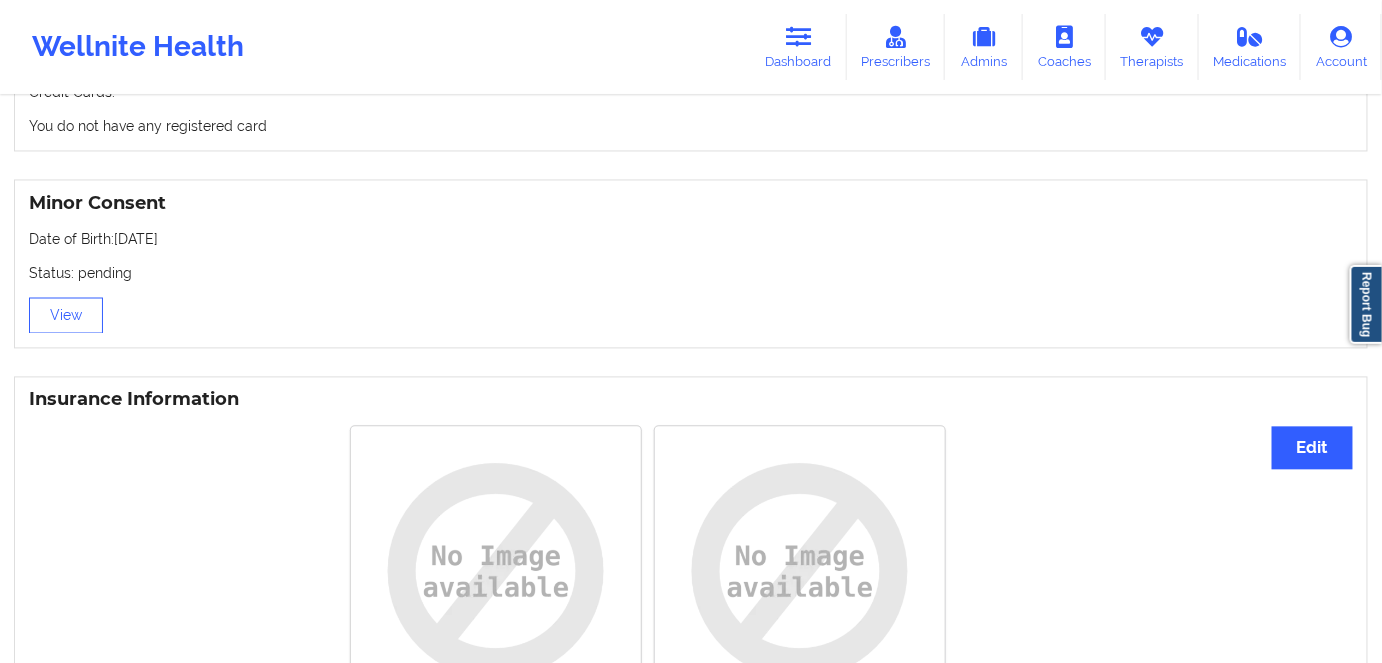 scroll, scrollTop: 963, scrollLeft: 0, axis: vertical 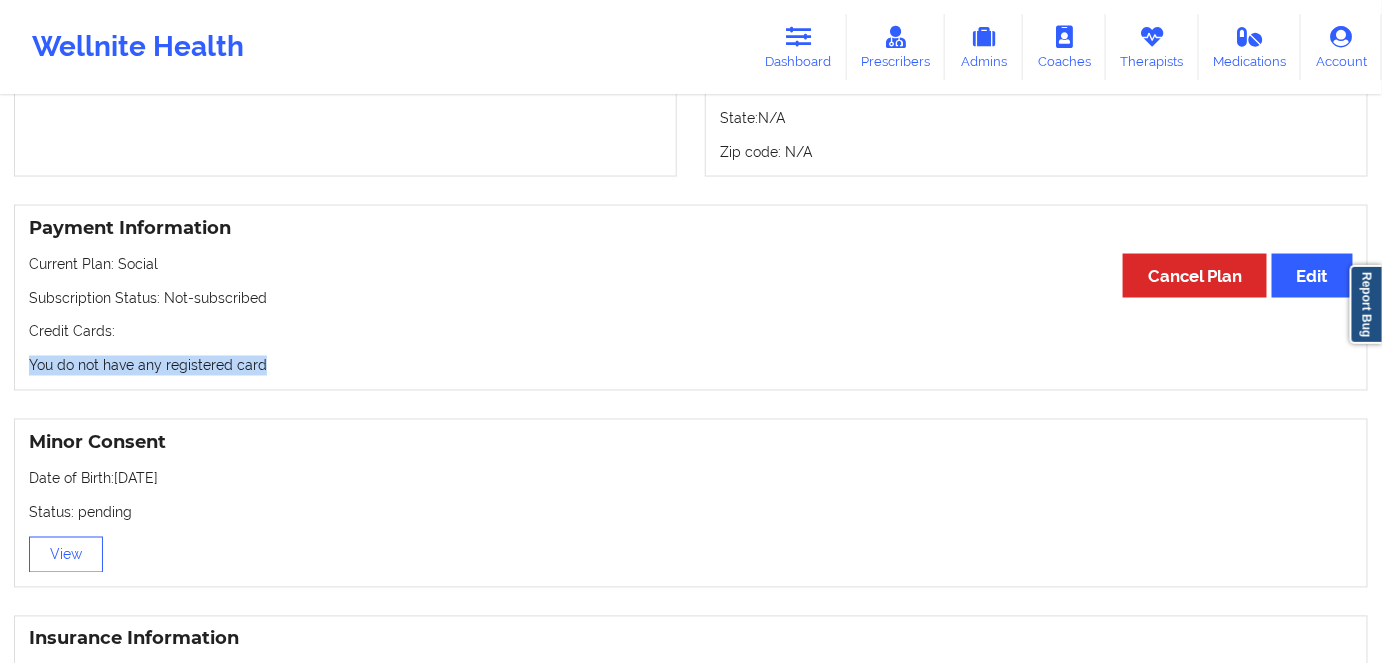 drag, startPoint x: 301, startPoint y: 368, endPoint x: 24, endPoint y: 369, distance: 277.0018 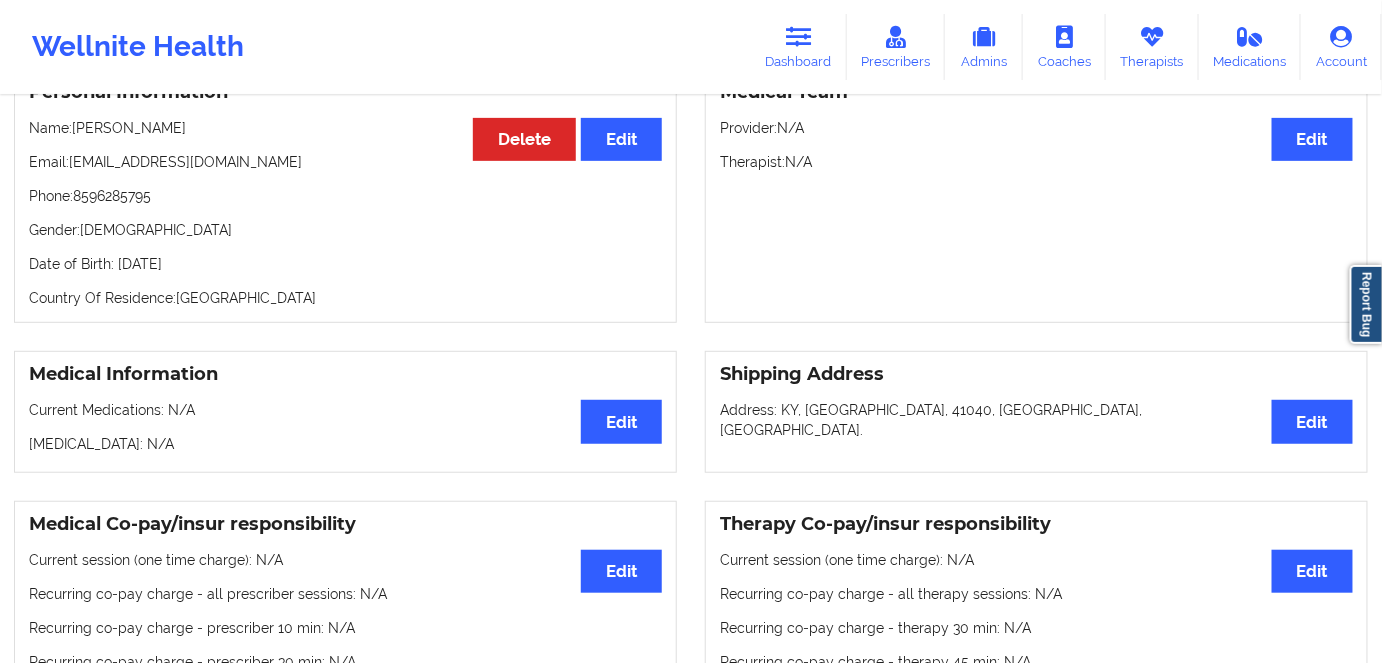 scroll, scrollTop: 236, scrollLeft: 0, axis: vertical 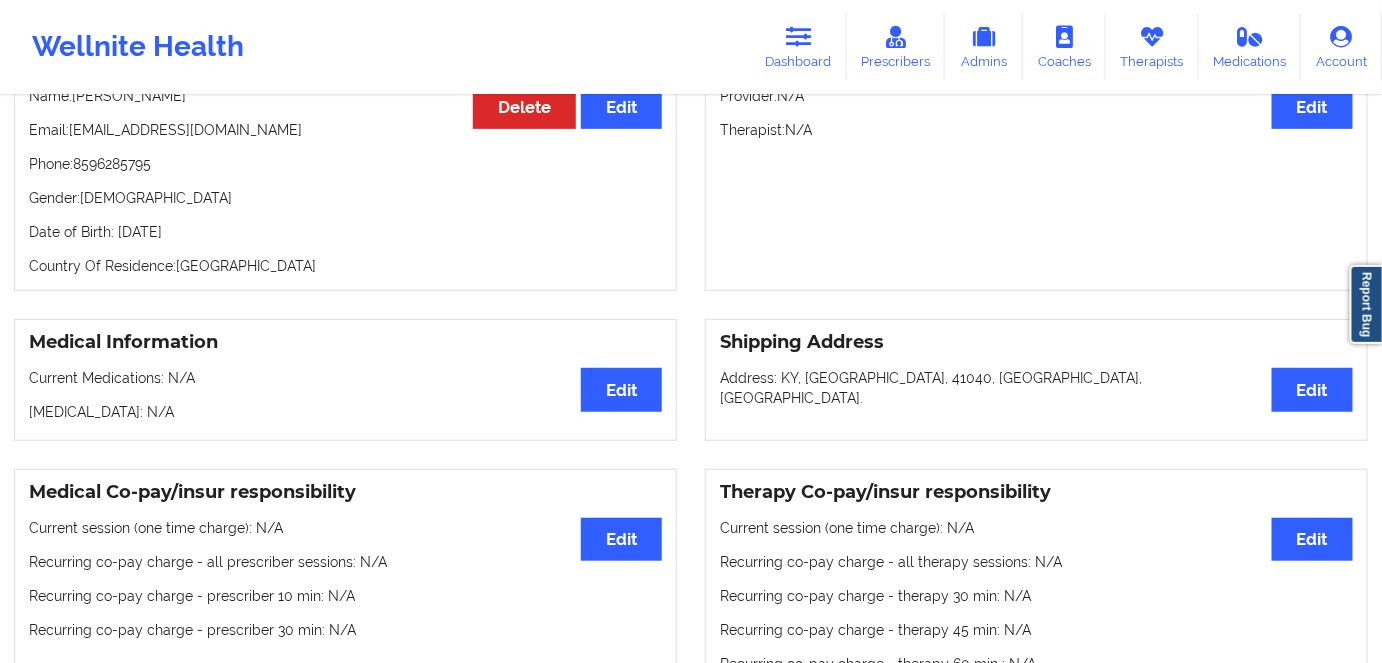 drag, startPoint x: 288, startPoint y: 243, endPoint x: 186, endPoint y: 226, distance: 103.40696 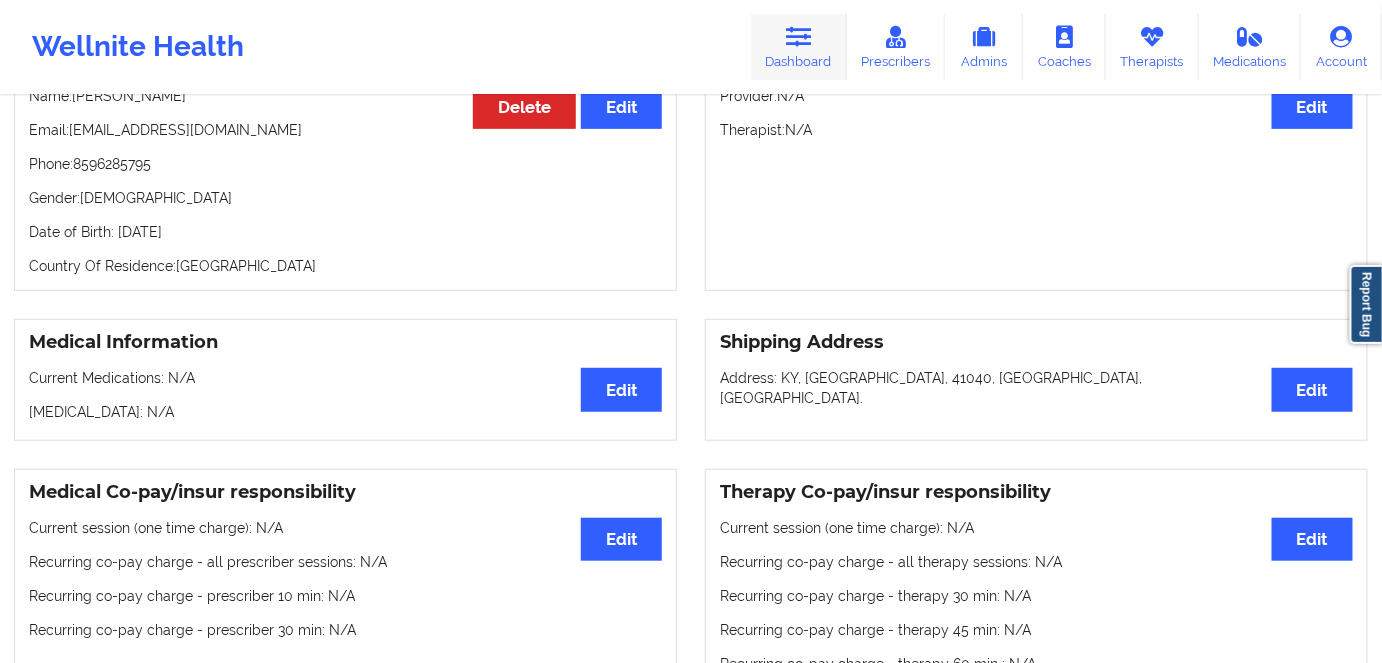 click on "Dashboard" at bounding box center (799, 47) 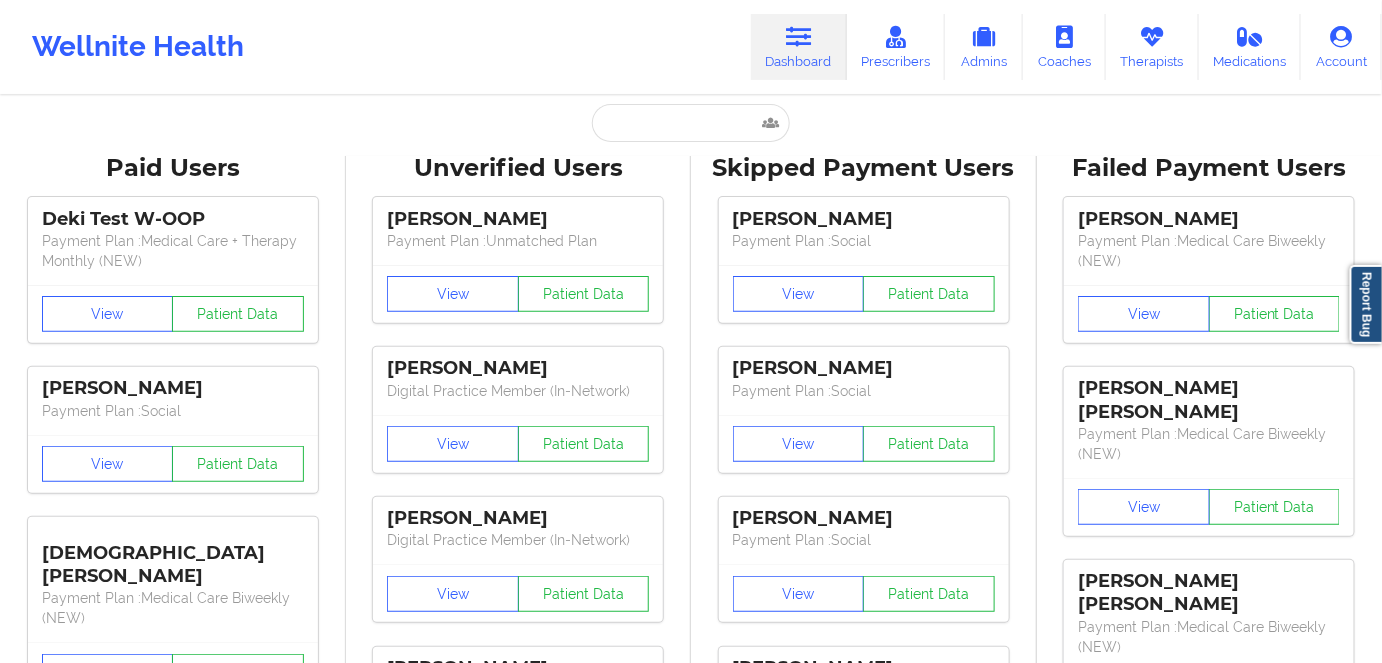 scroll, scrollTop: 0, scrollLeft: 0, axis: both 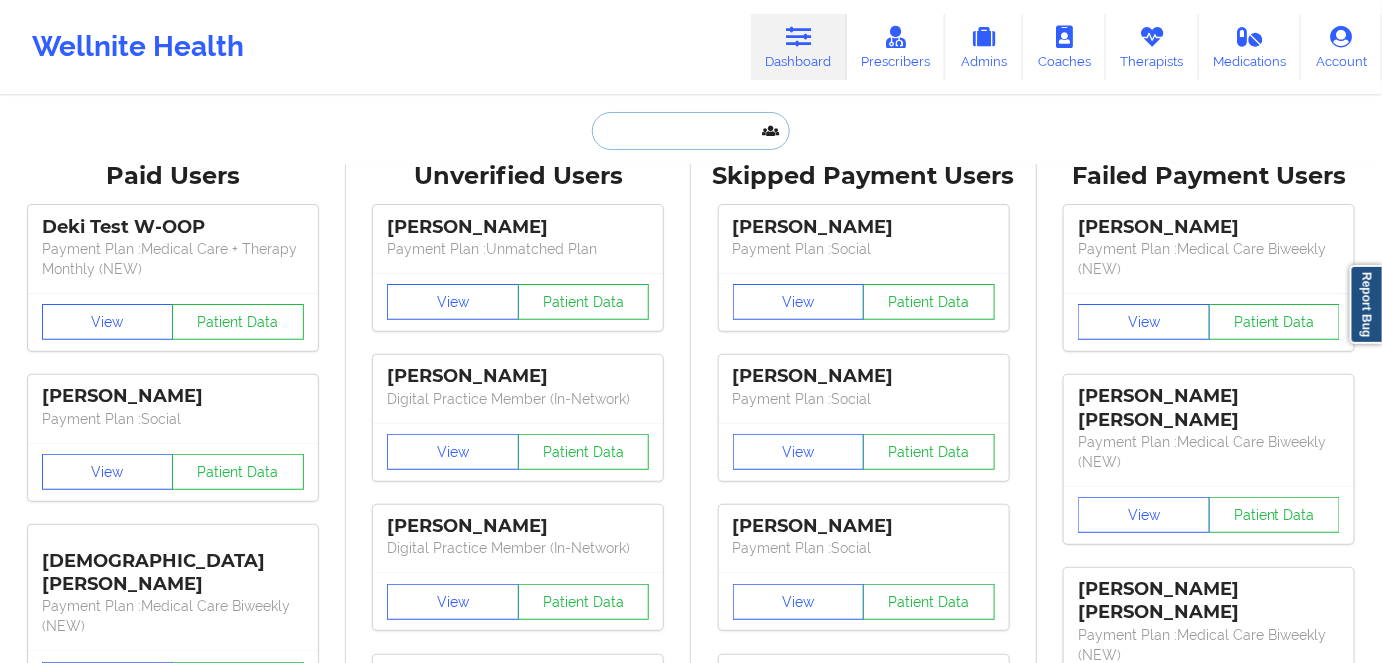 click at bounding box center [691, 131] 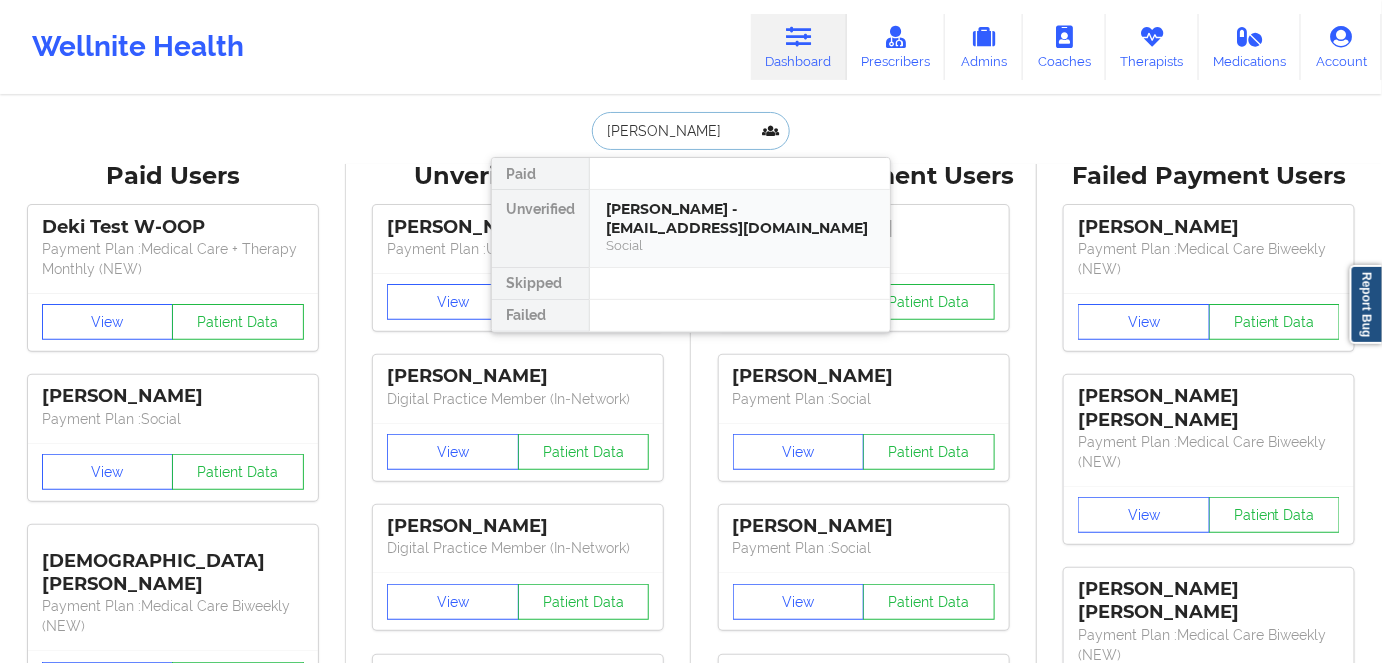 click on "[PERSON_NAME] - [EMAIL_ADDRESS][DOMAIN_NAME]" at bounding box center [740, 218] 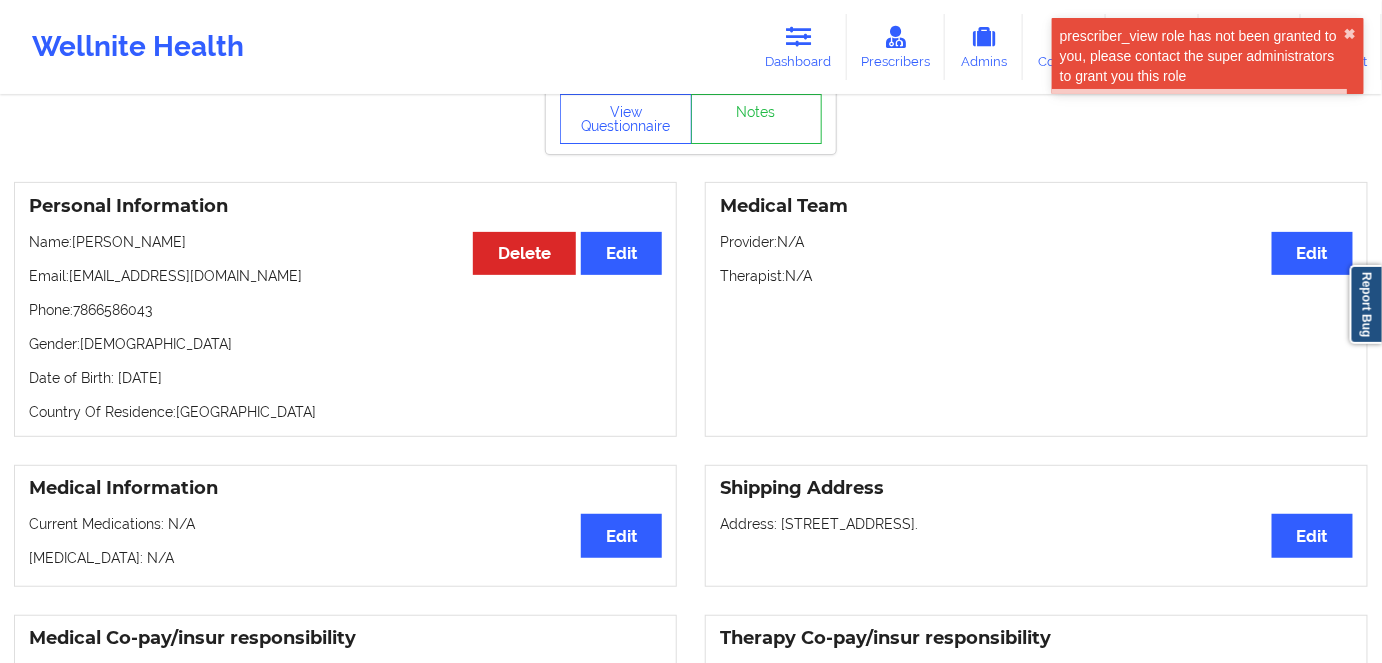scroll, scrollTop: 90, scrollLeft: 0, axis: vertical 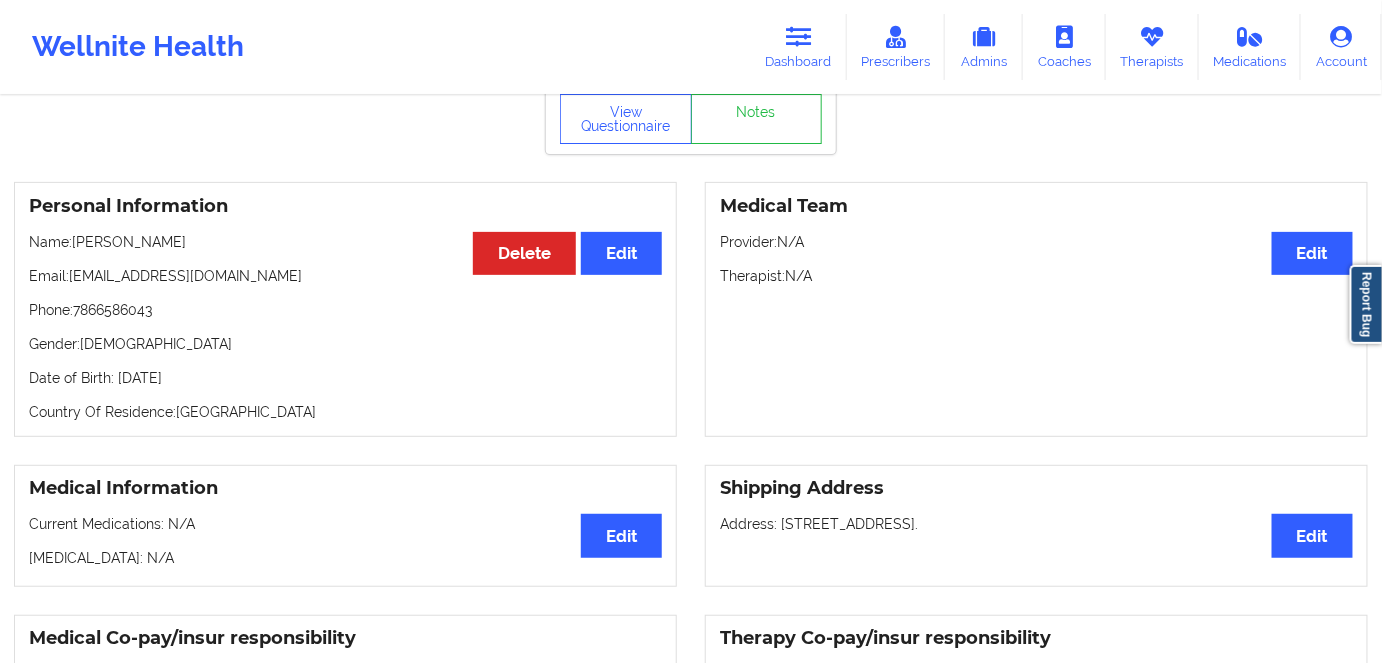 copy on "1994" 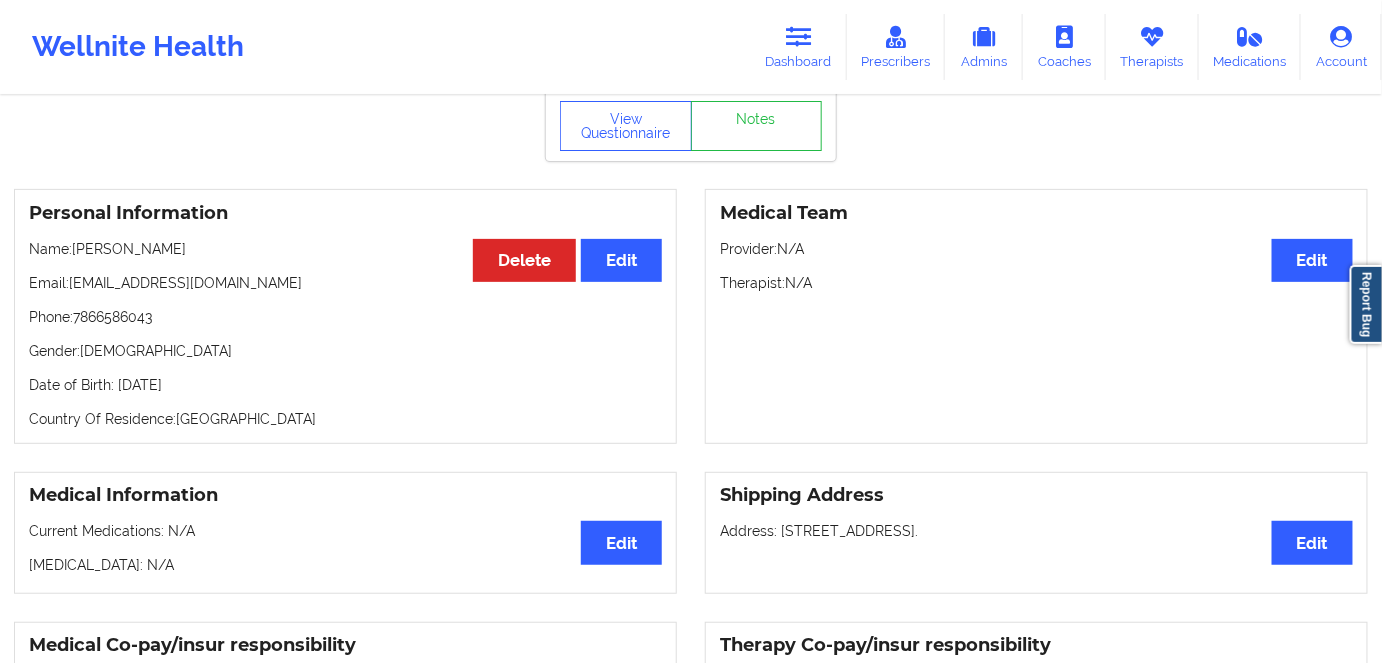scroll, scrollTop: 181, scrollLeft: 0, axis: vertical 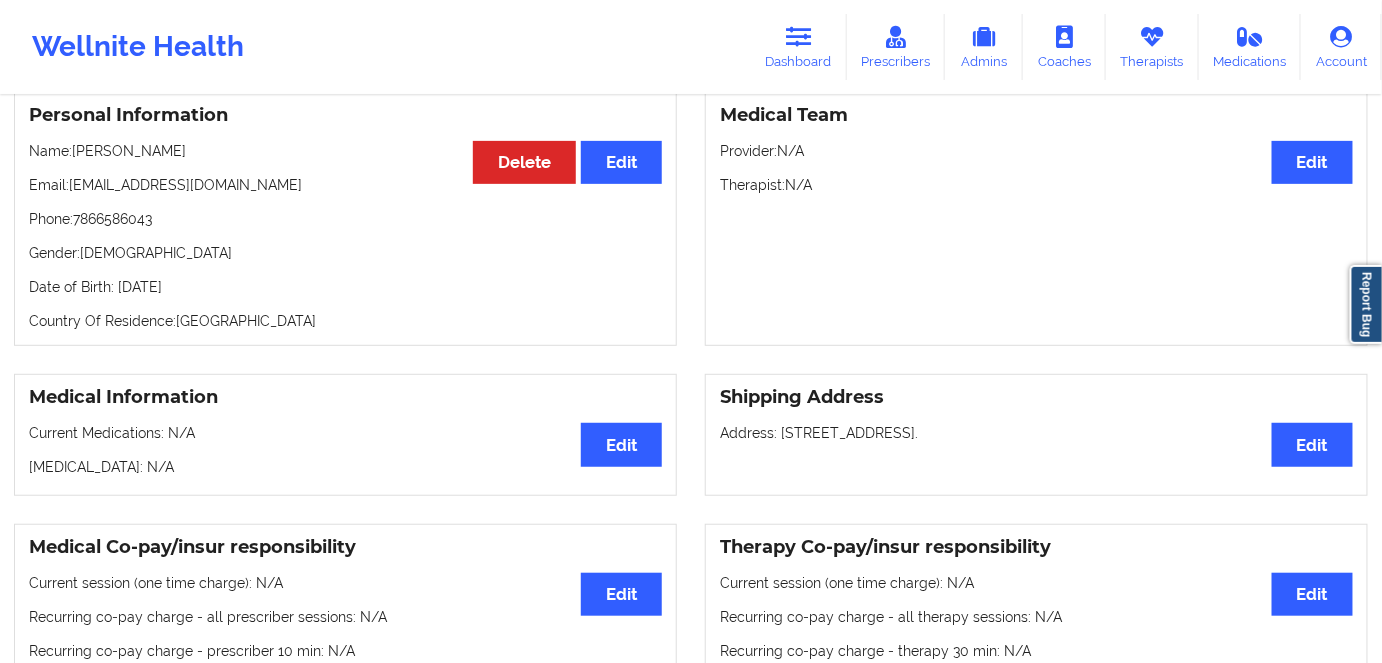 click on "Personal Information Edit Delete Name:  [PERSON_NAME] Email:  [EMAIL_ADDRESS][DOMAIN_NAME] Phone:  [PHONE_NUMBER] Gender:  [DEMOGRAPHIC_DATA] Date of Birth:   [DEMOGRAPHIC_DATA] Country Of Residence: [DEMOGRAPHIC_DATA]" at bounding box center [345, 218] 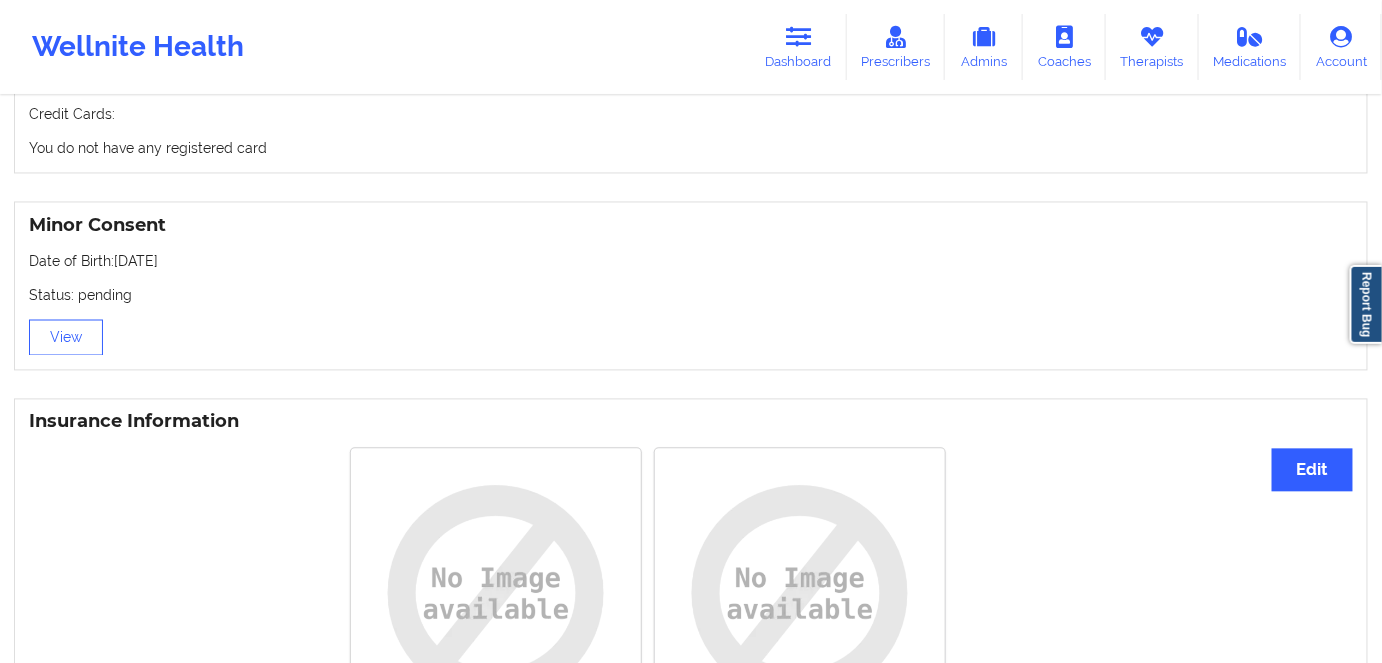 scroll, scrollTop: 1000, scrollLeft: 0, axis: vertical 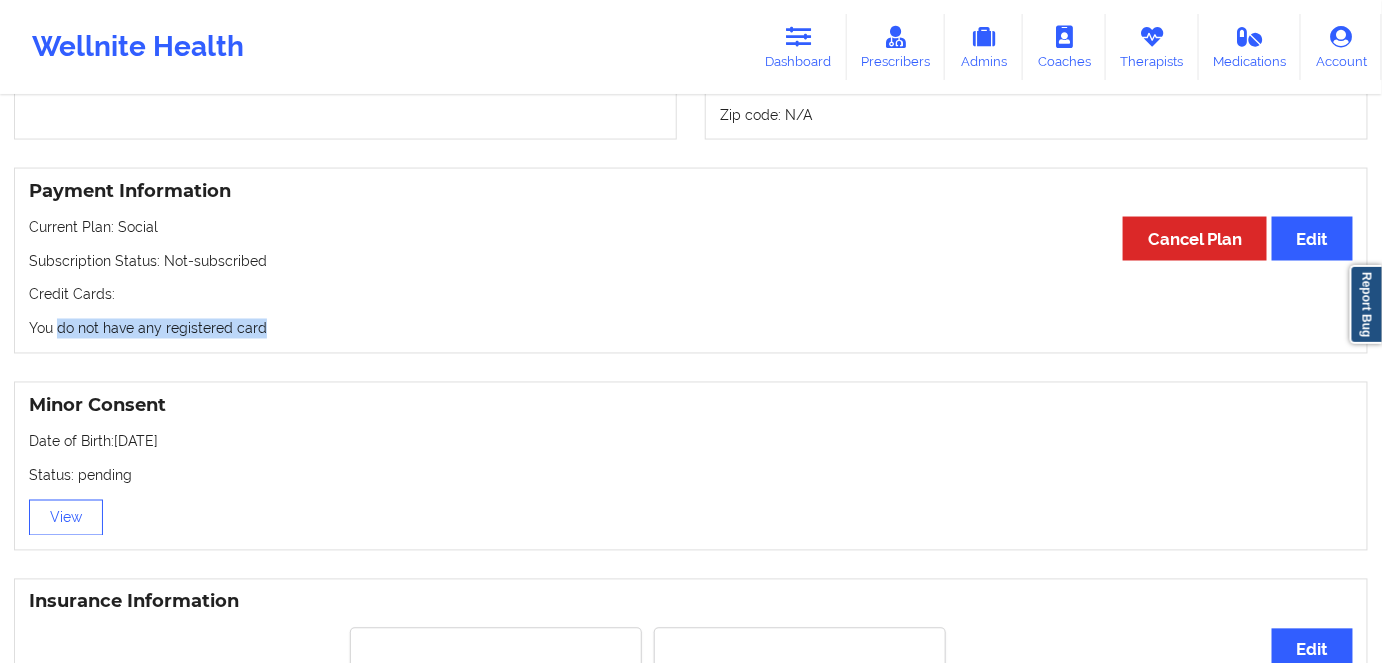 drag, startPoint x: 330, startPoint y: 319, endPoint x: 58, endPoint y: 324, distance: 272.04596 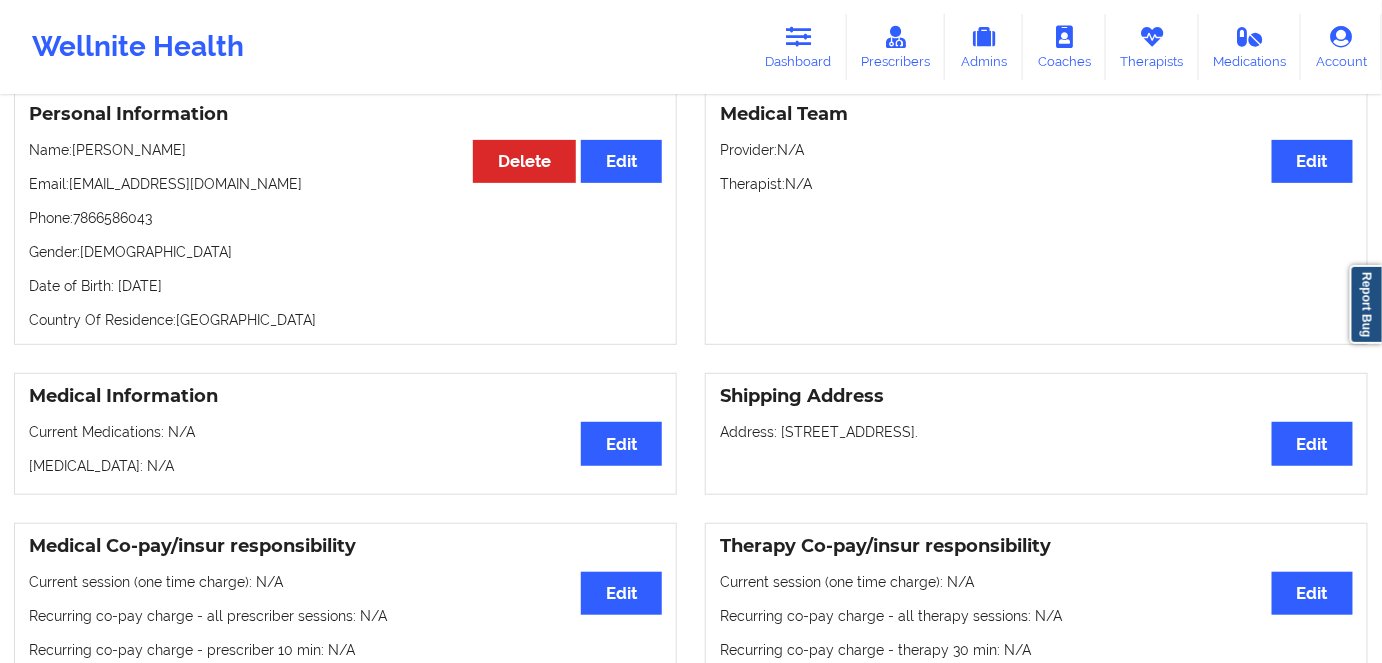 scroll, scrollTop: 181, scrollLeft: 0, axis: vertical 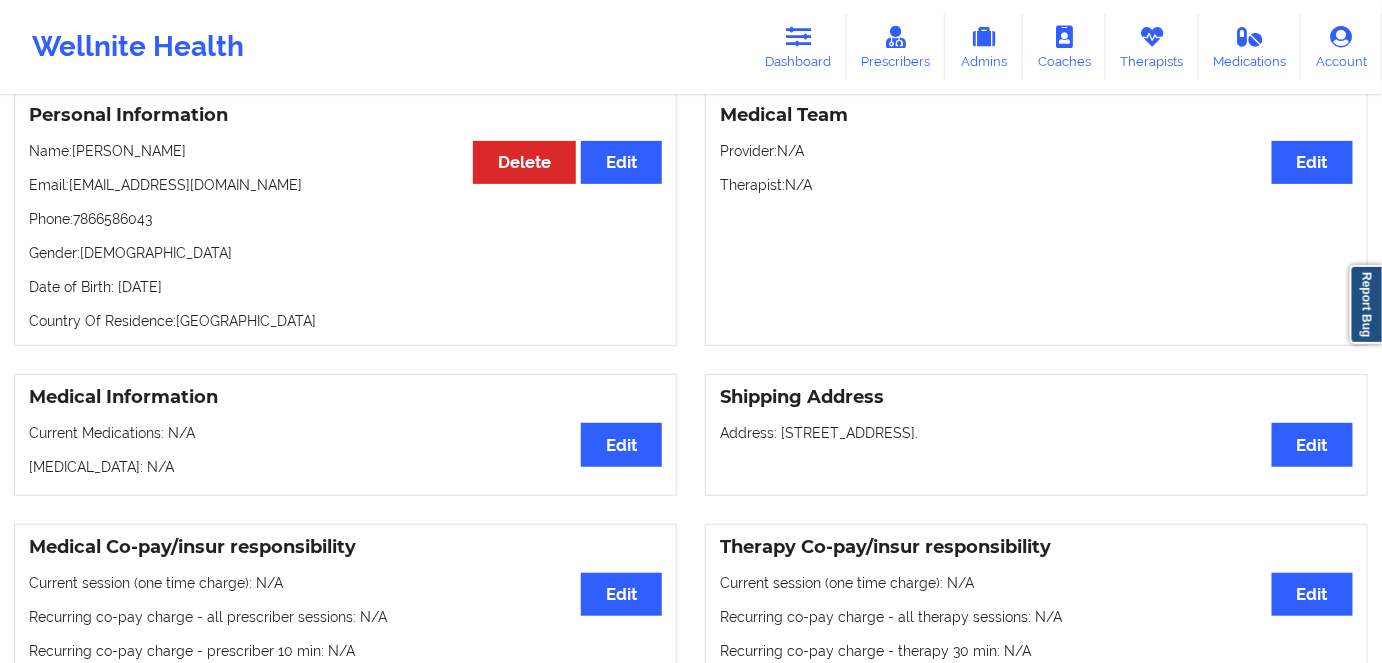 drag, startPoint x: 300, startPoint y: 284, endPoint x: 125, endPoint y: 296, distance: 175.41095 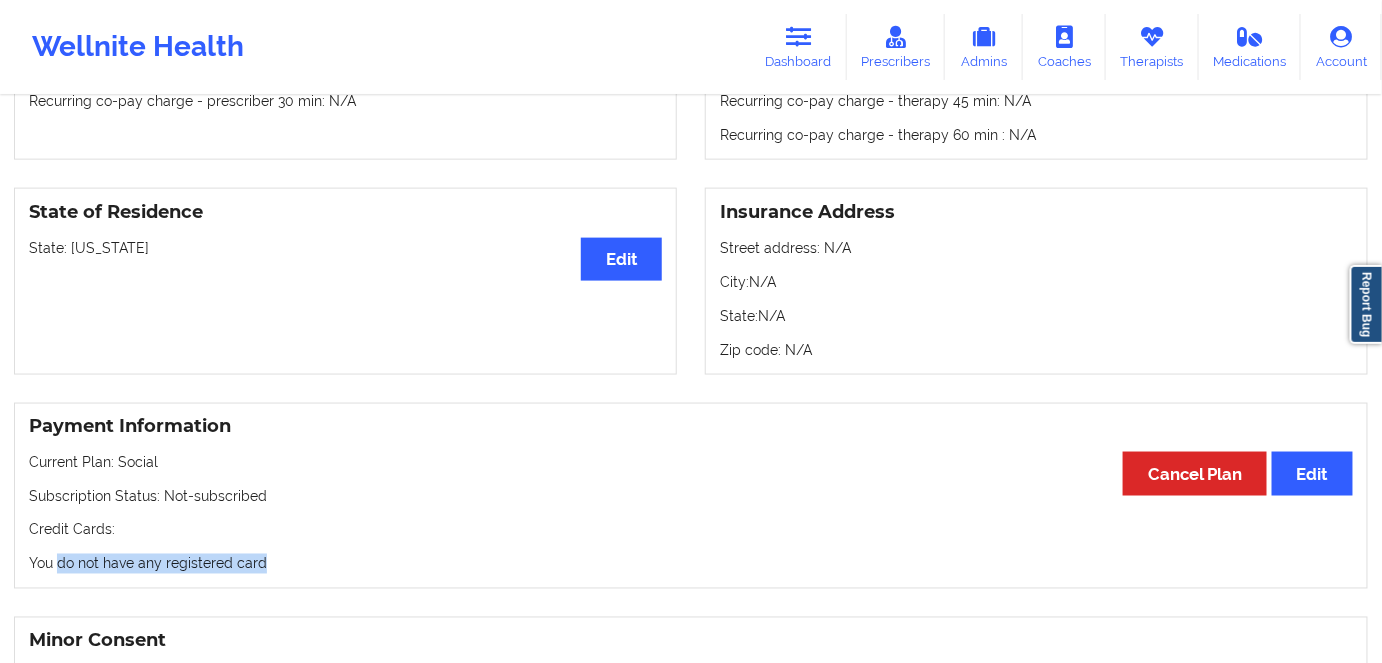 scroll, scrollTop: 909, scrollLeft: 0, axis: vertical 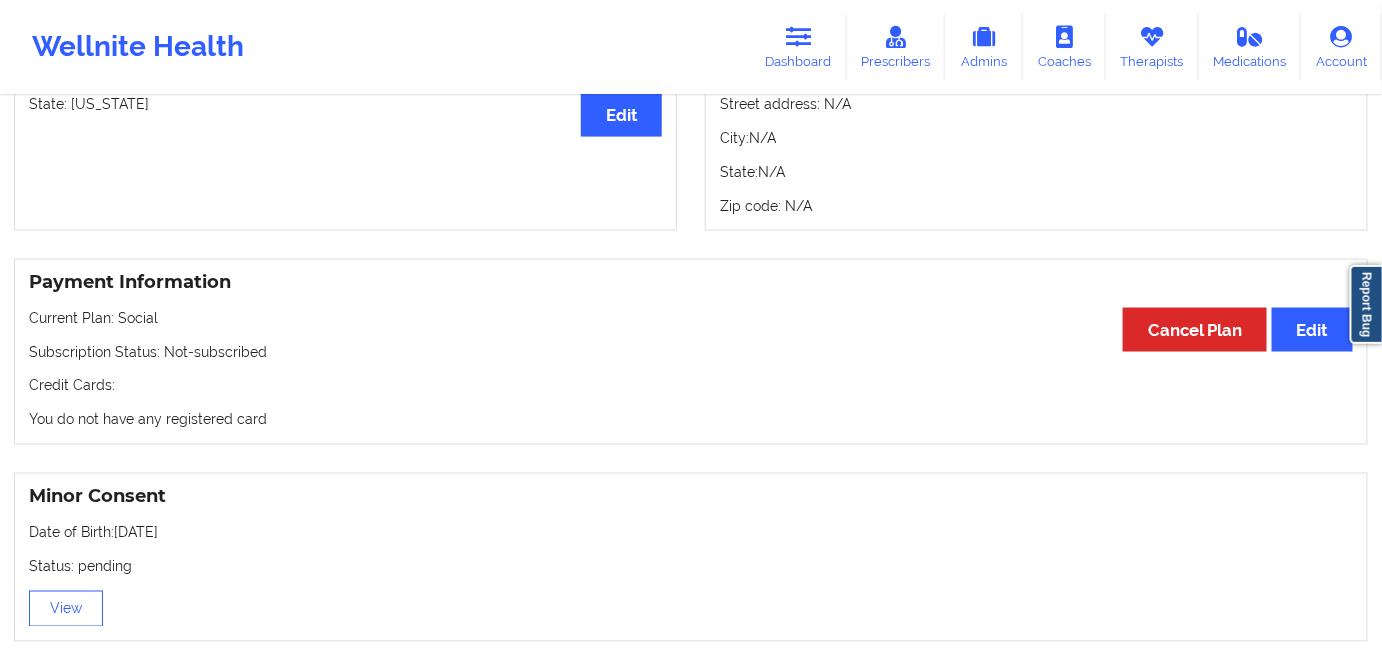 drag, startPoint x: 320, startPoint y: 430, endPoint x: 170, endPoint y: 427, distance: 150.03 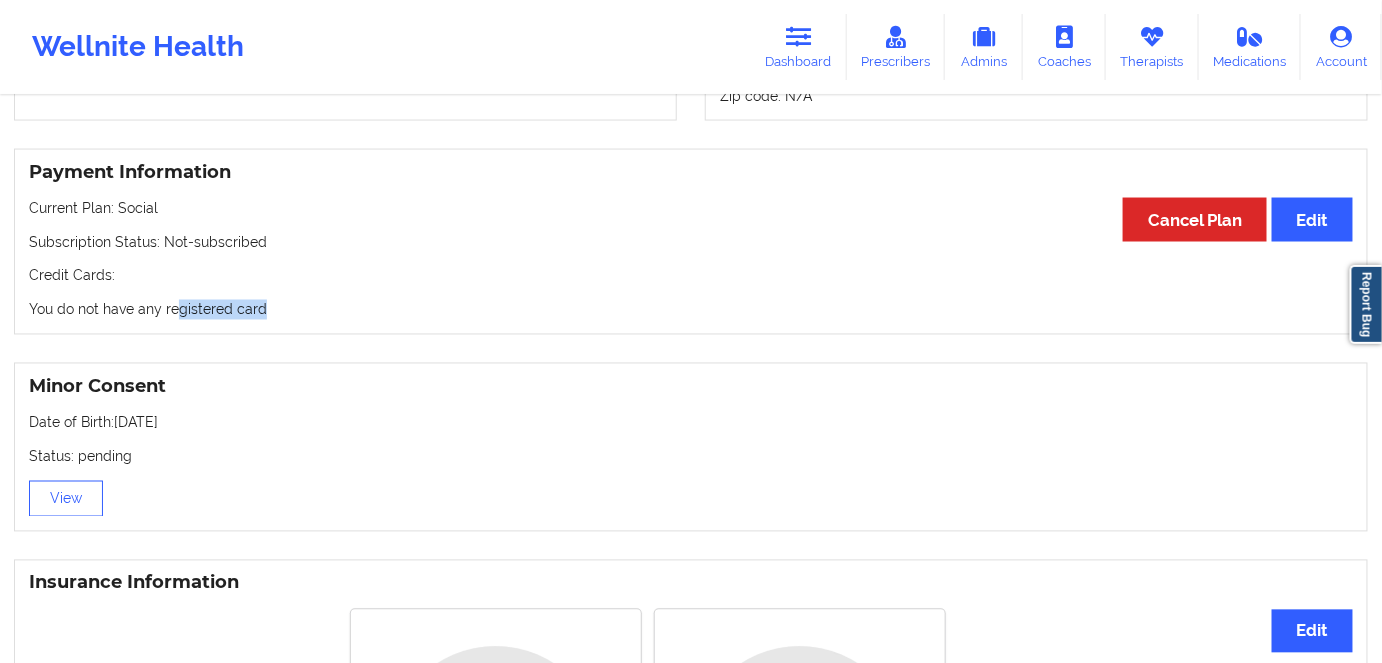 scroll, scrollTop: 1000, scrollLeft: 0, axis: vertical 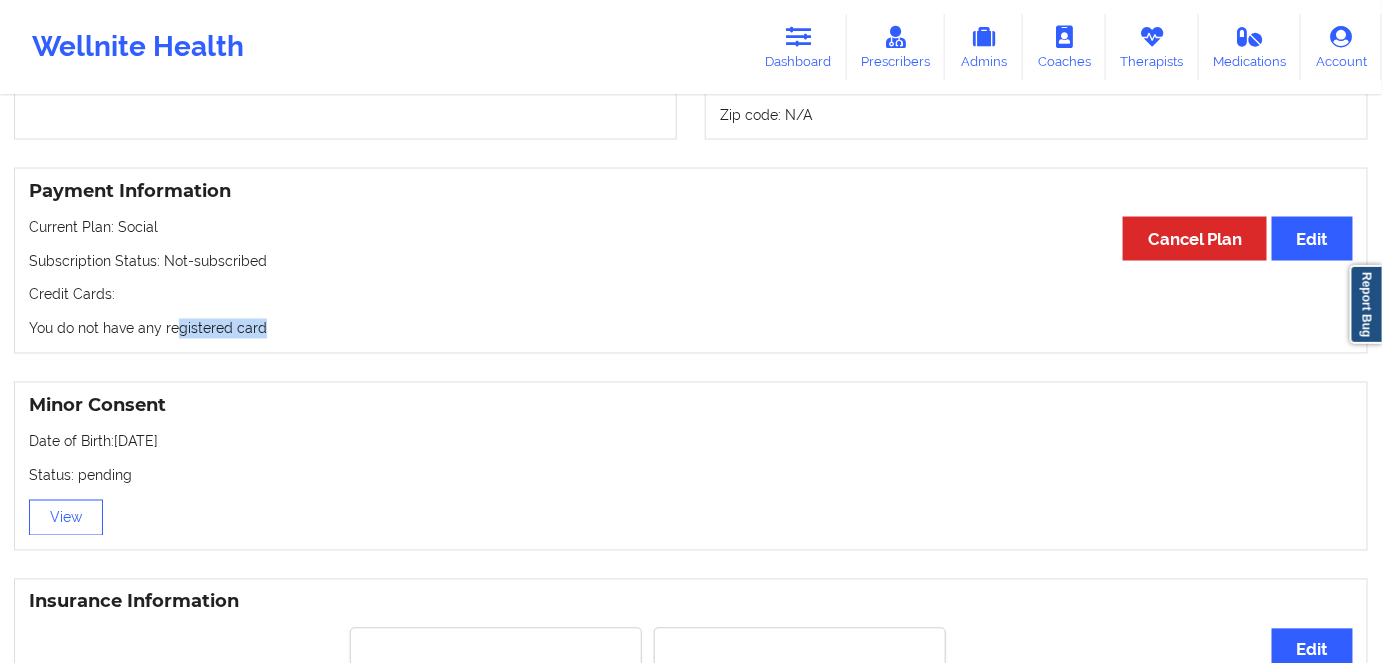 click on "You do not have any registered card" at bounding box center (691, 329) 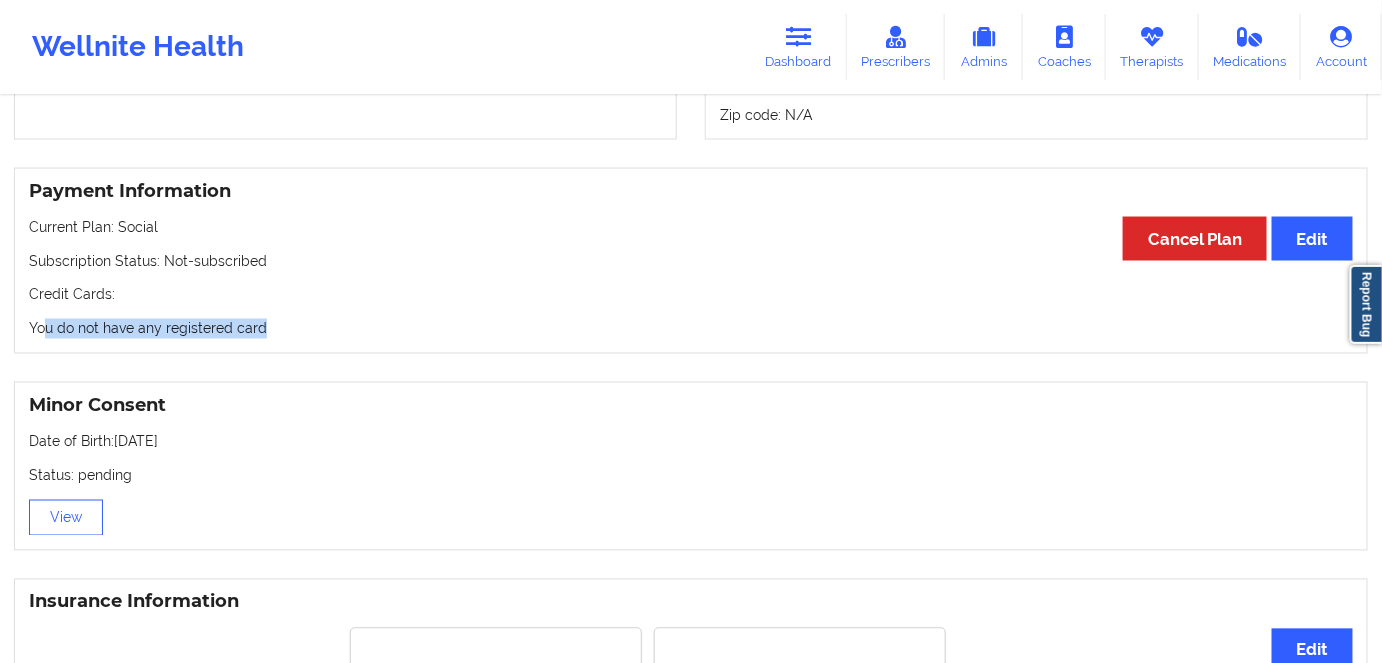 drag, startPoint x: 319, startPoint y: 327, endPoint x: 203, endPoint y: 369, distance: 123.36936 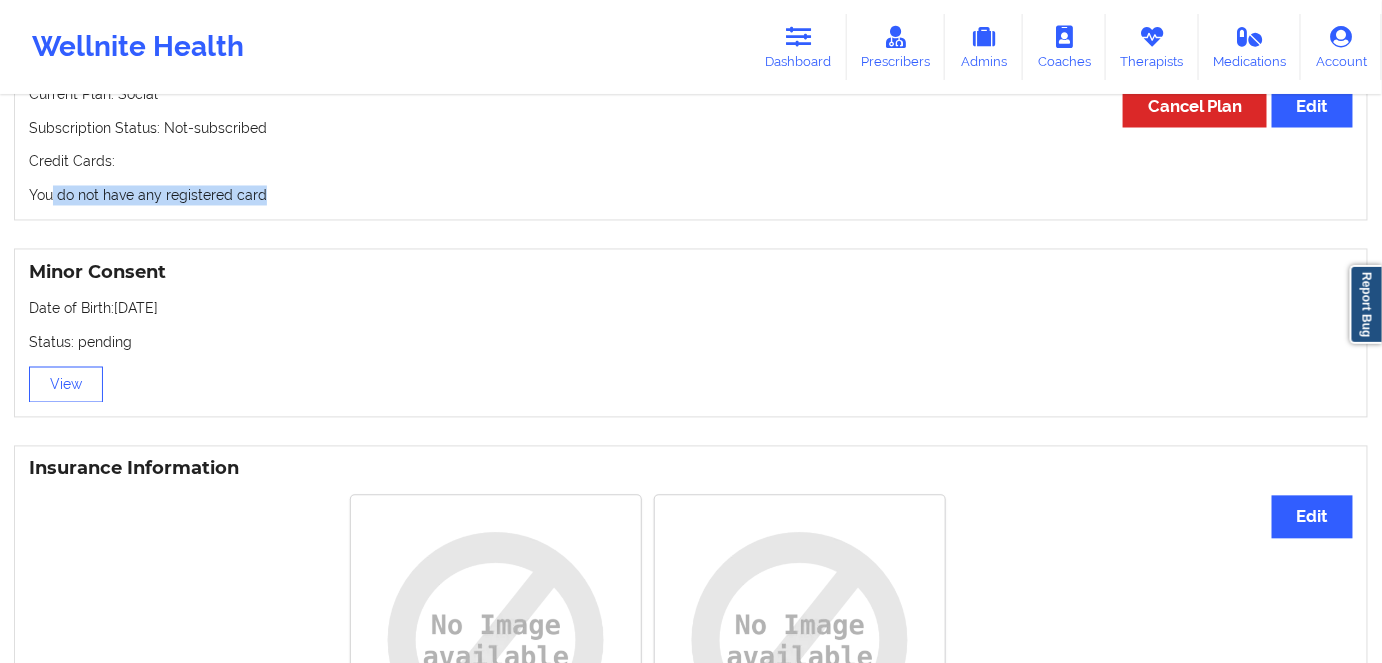 scroll, scrollTop: 1000, scrollLeft: 0, axis: vertical 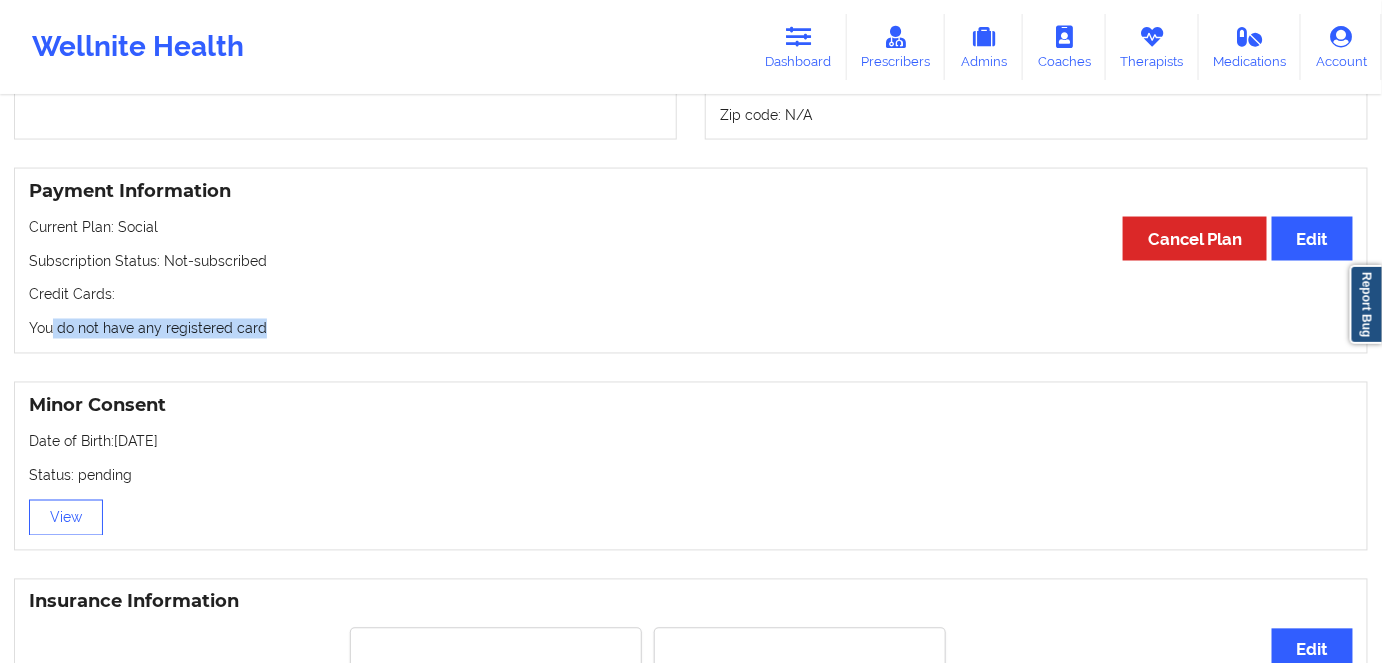 click on "You do not have any registered card" at bounding box center [691, 329] 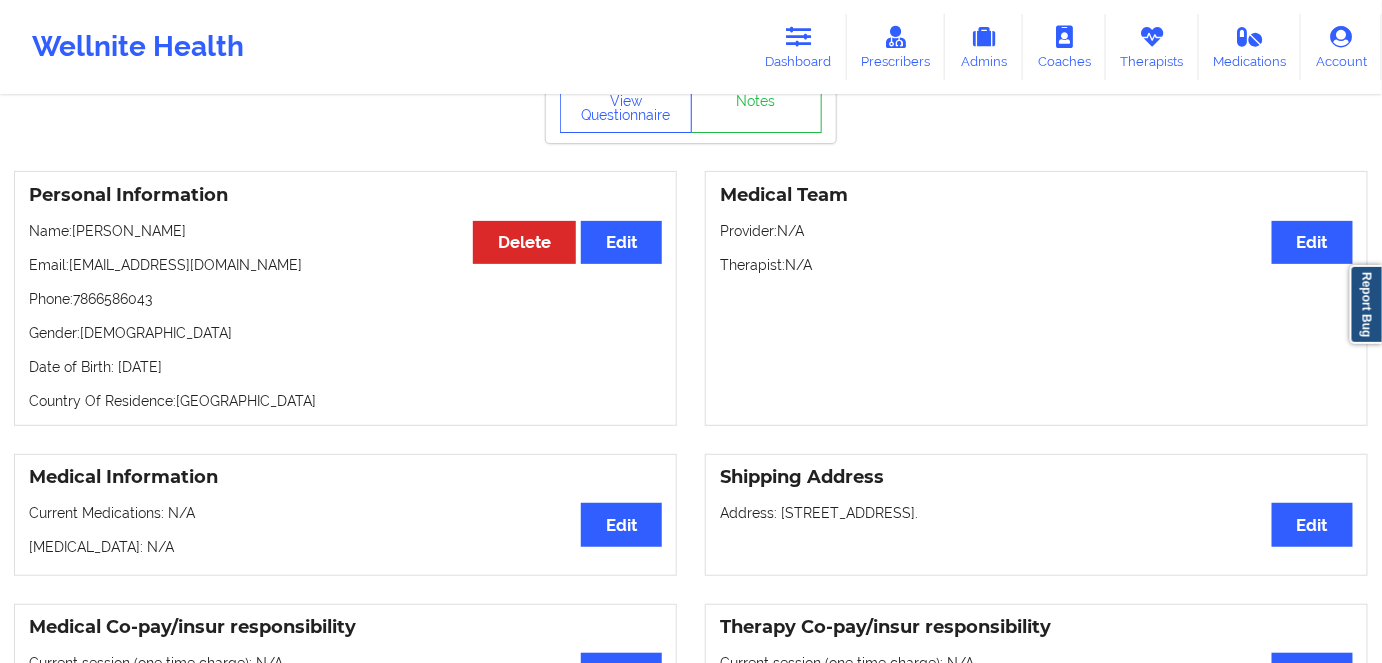 scroll, scrollTop: 90, scrollLeft: 0, axis: vertical 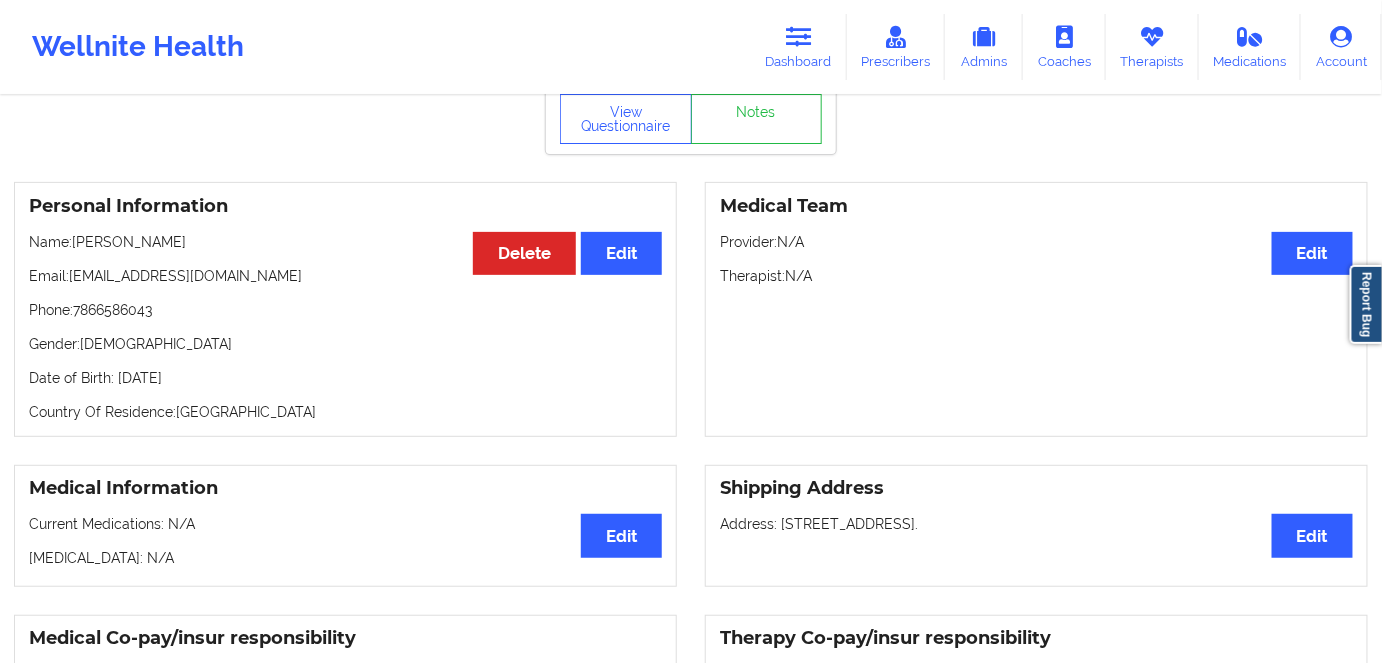 drag, startPoint x: 250, startPoint y: 373, endPoint x: 220, endPoint y: 382, distance: 31.320919 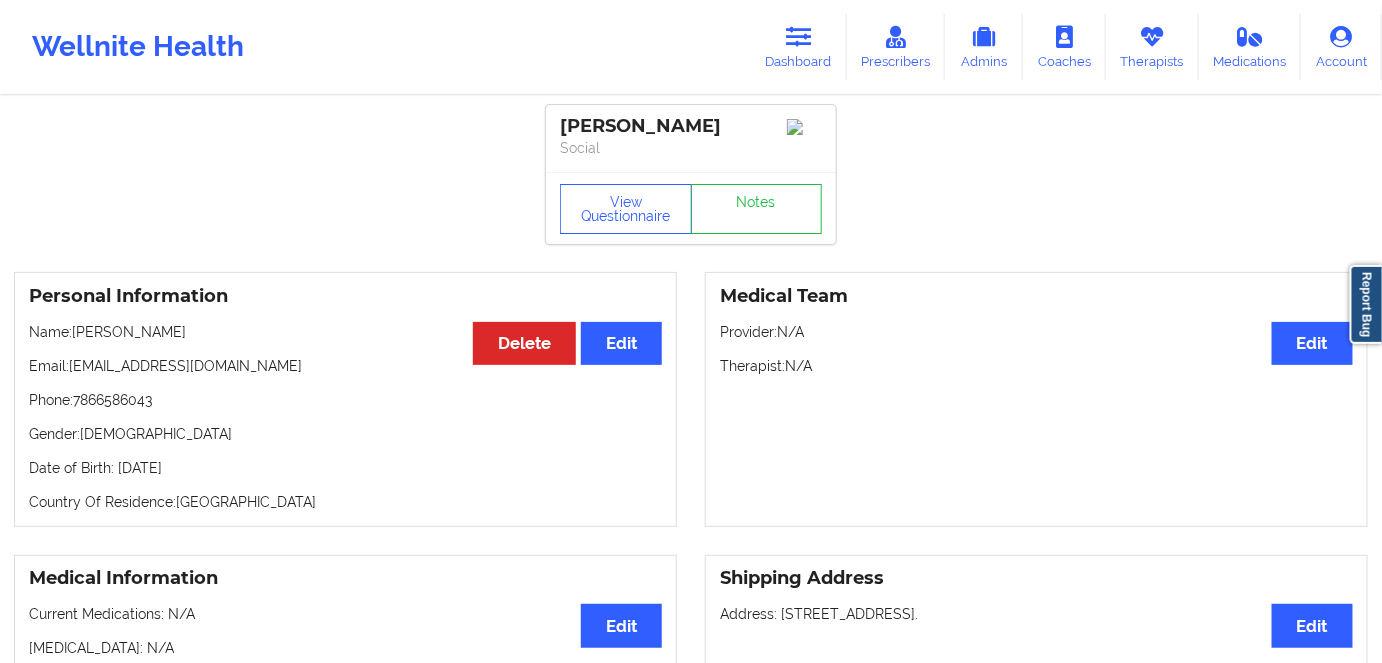 click on "Date of Birth:   [DEMOGRAPHIC_DATA]" at bounding box center (345, 468) 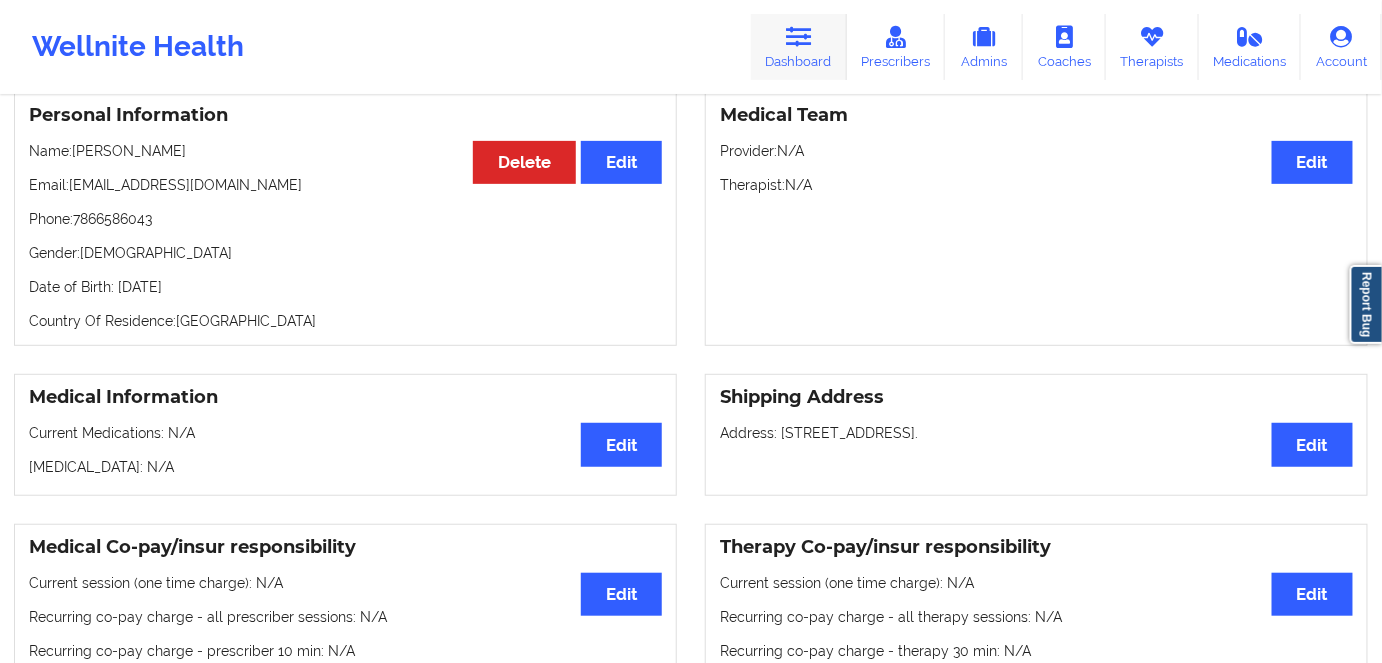 click at bounding box center [799, 37] 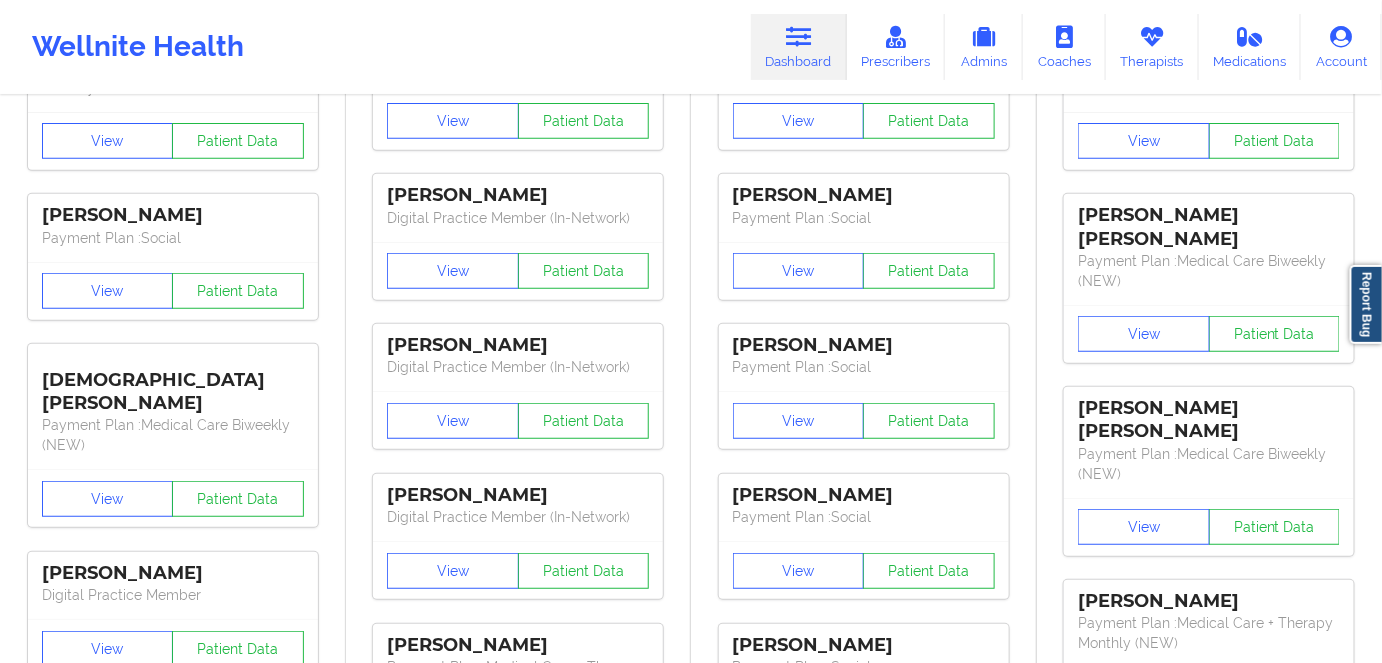 scroll, scrollTop: 0, scrollLeft: 0, axis: both 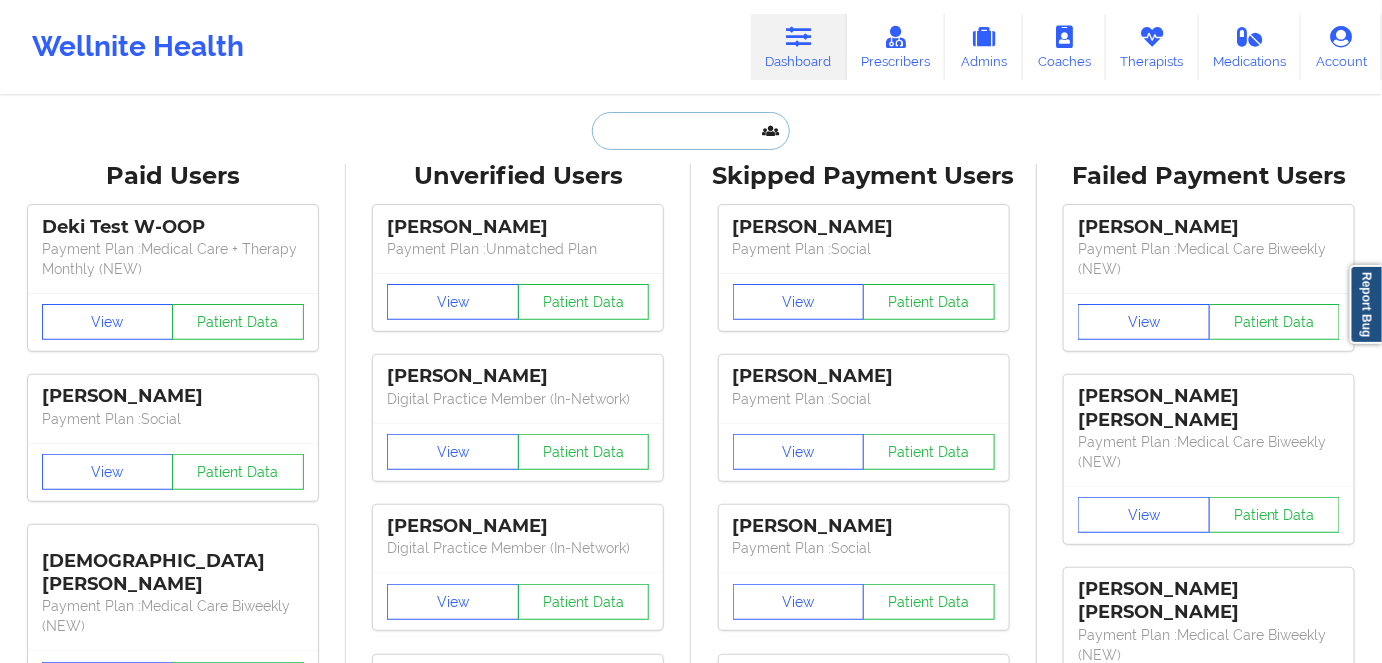 click at bounding box center (691, 131) 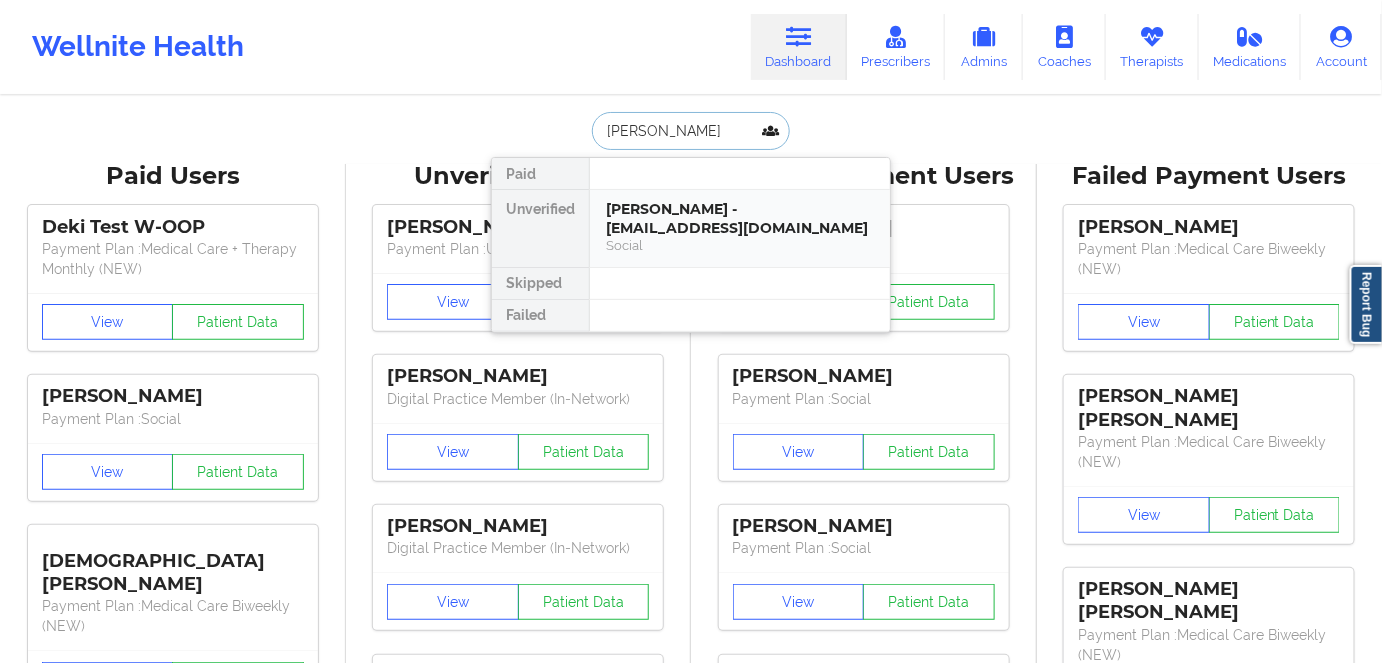 click on "[PERSON_NAME] - [EMAIL_ADDRESS][DOMAIN_NAME]" at bounding box center (740, 218) 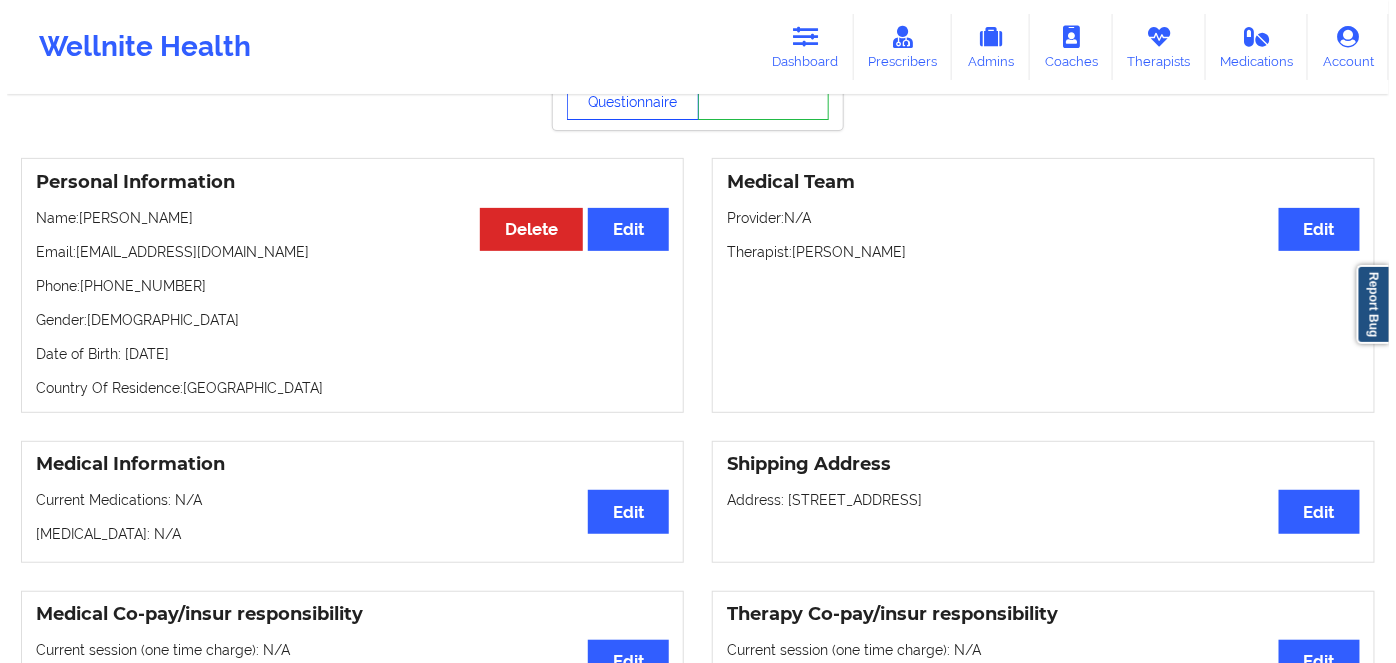 scroll, scrollTop: 0, scrollLeft: 0, axis: both 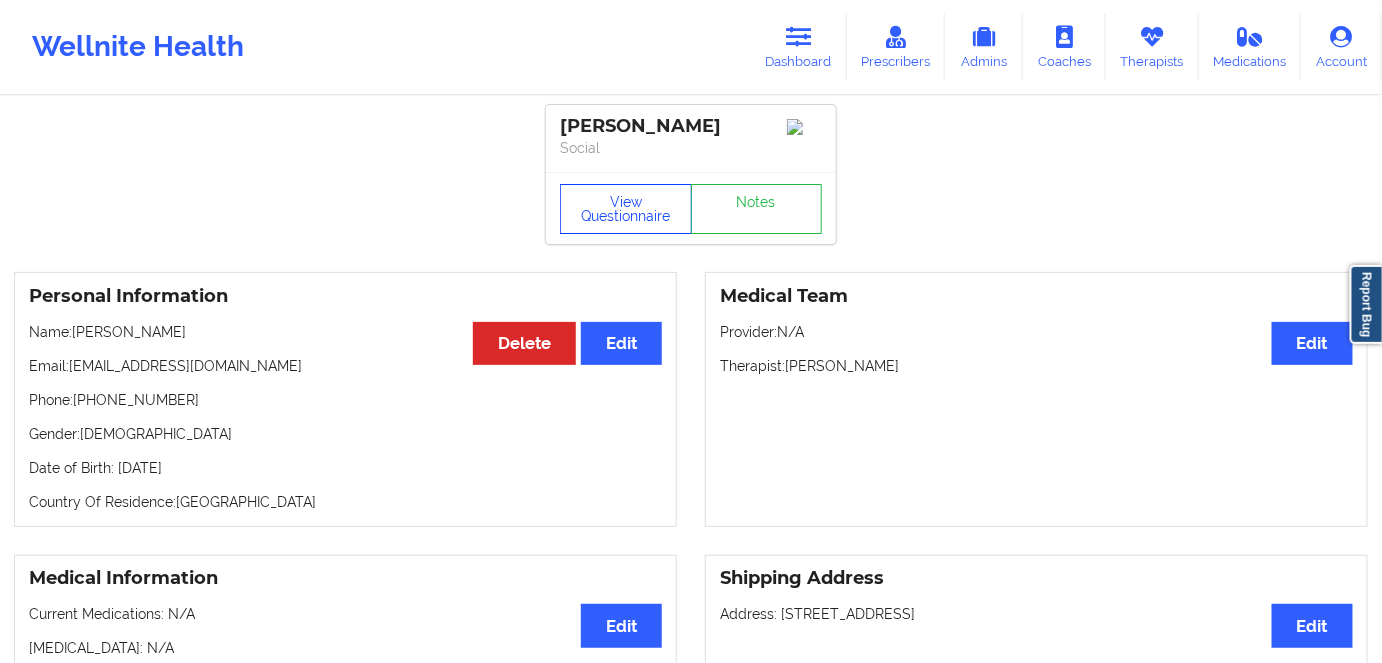 drag, startPoint x: 602, startPoint y: 222, endPoint x: 619, endPoint y: 230, distance: 18.788294 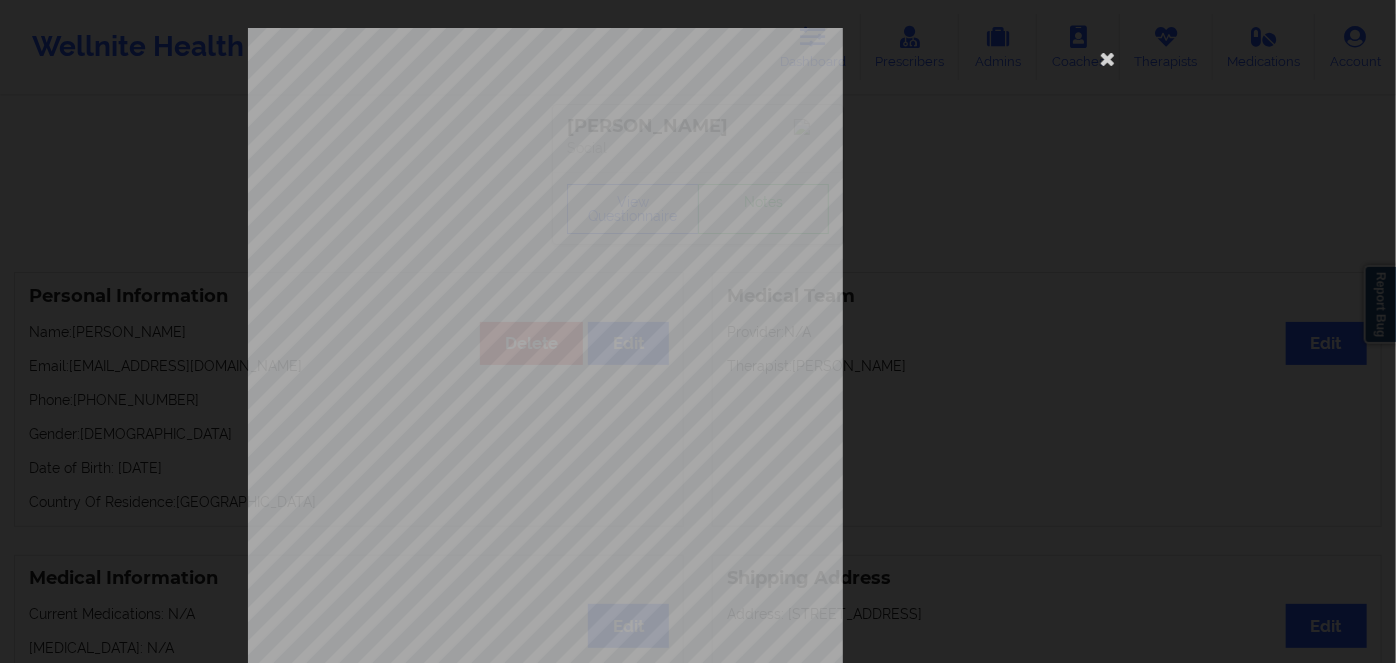 scroll, scrollTop: 290, scrollLeft: 0, axis: vertical 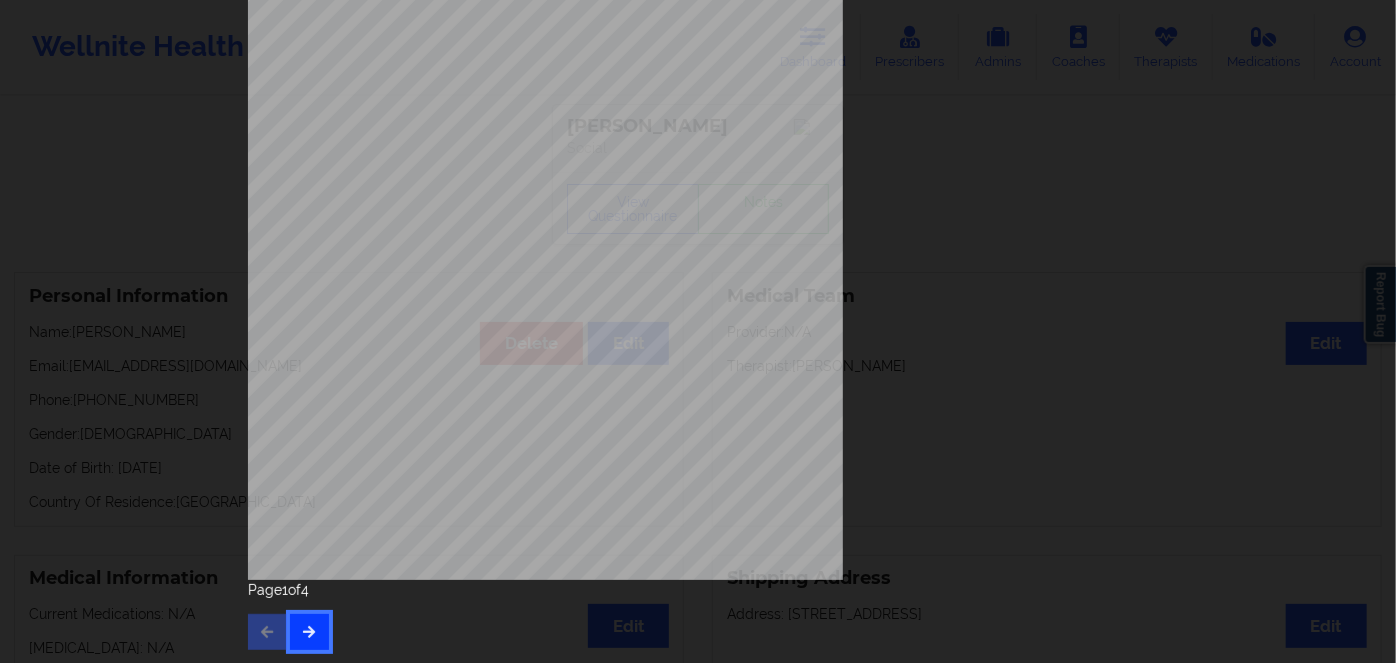click at bounding box center [309, 632] 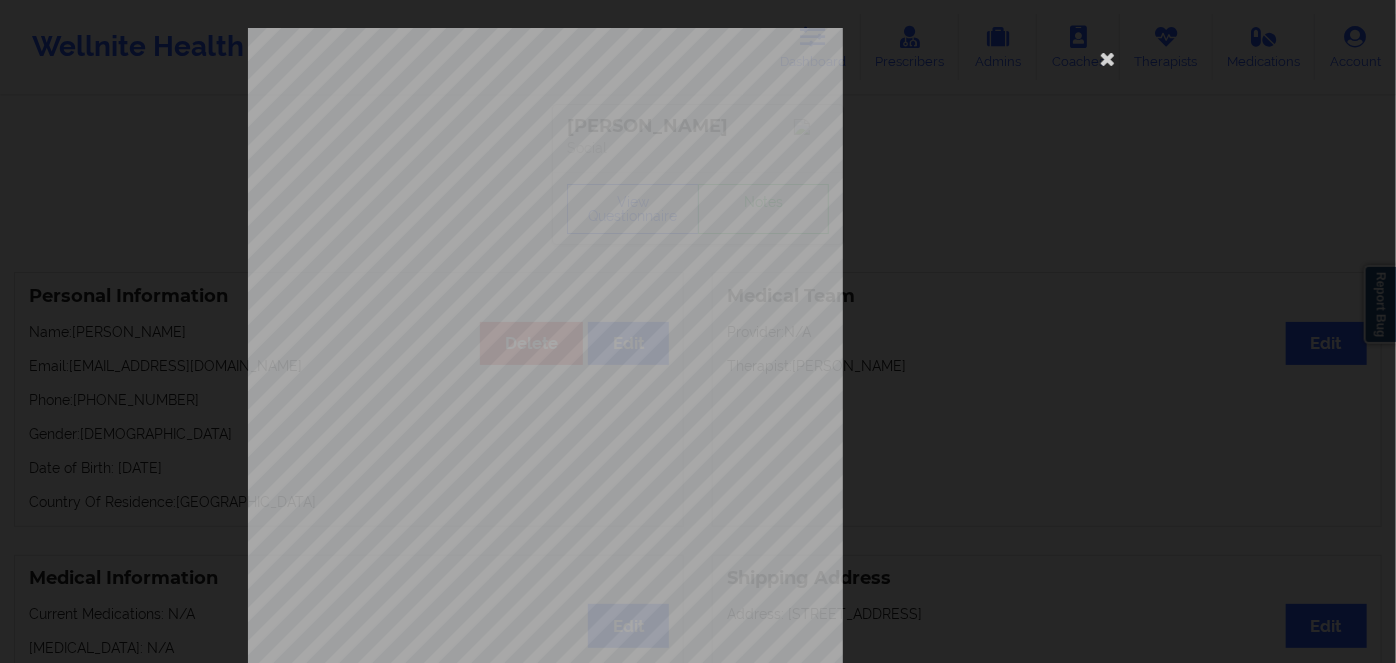 scroll, scrollTop: 290, scrollLeft: 0, axis: vertical 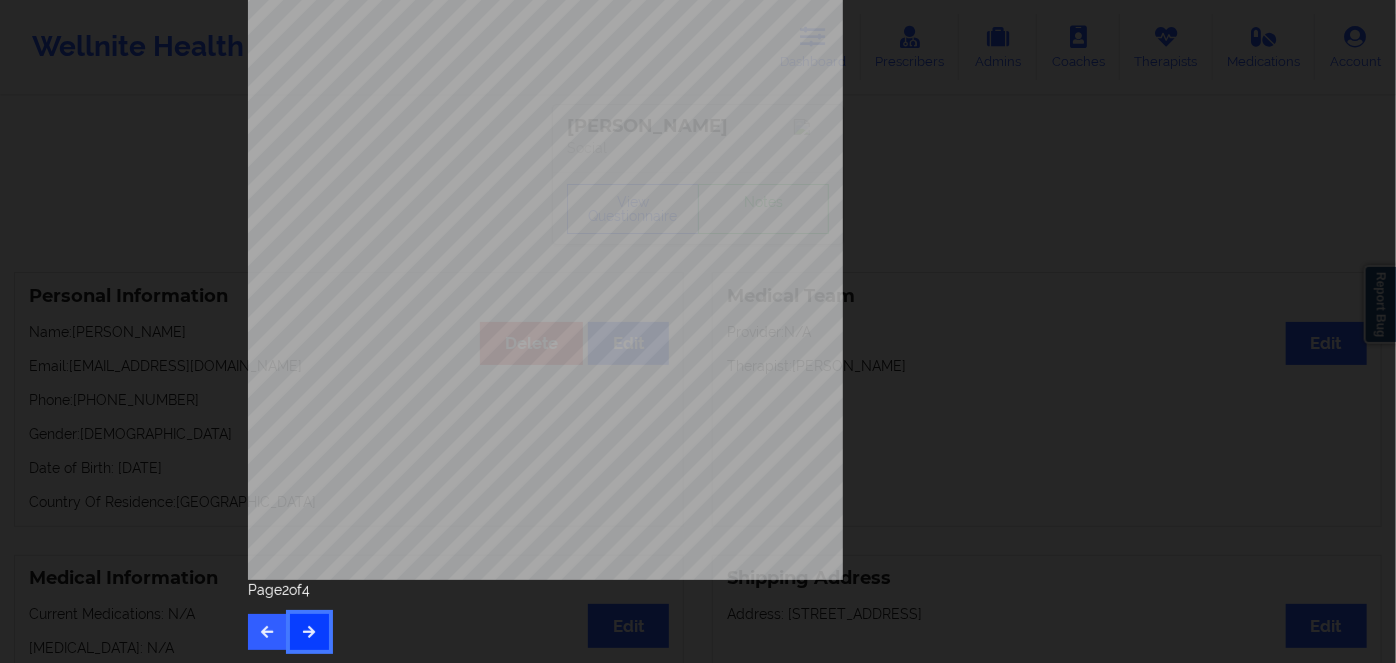 click at bounding box center [309, 632] 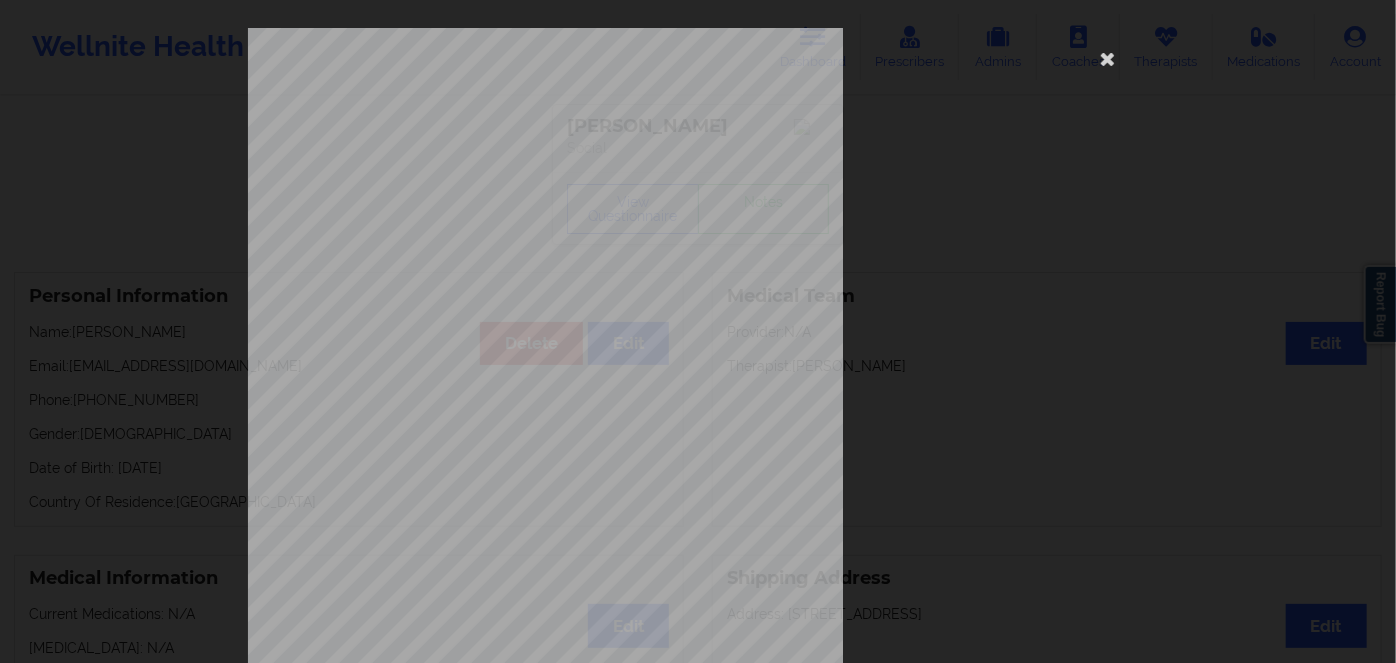 scroll, scrollTop: 290, scrollLeft: 0, axis: vertical 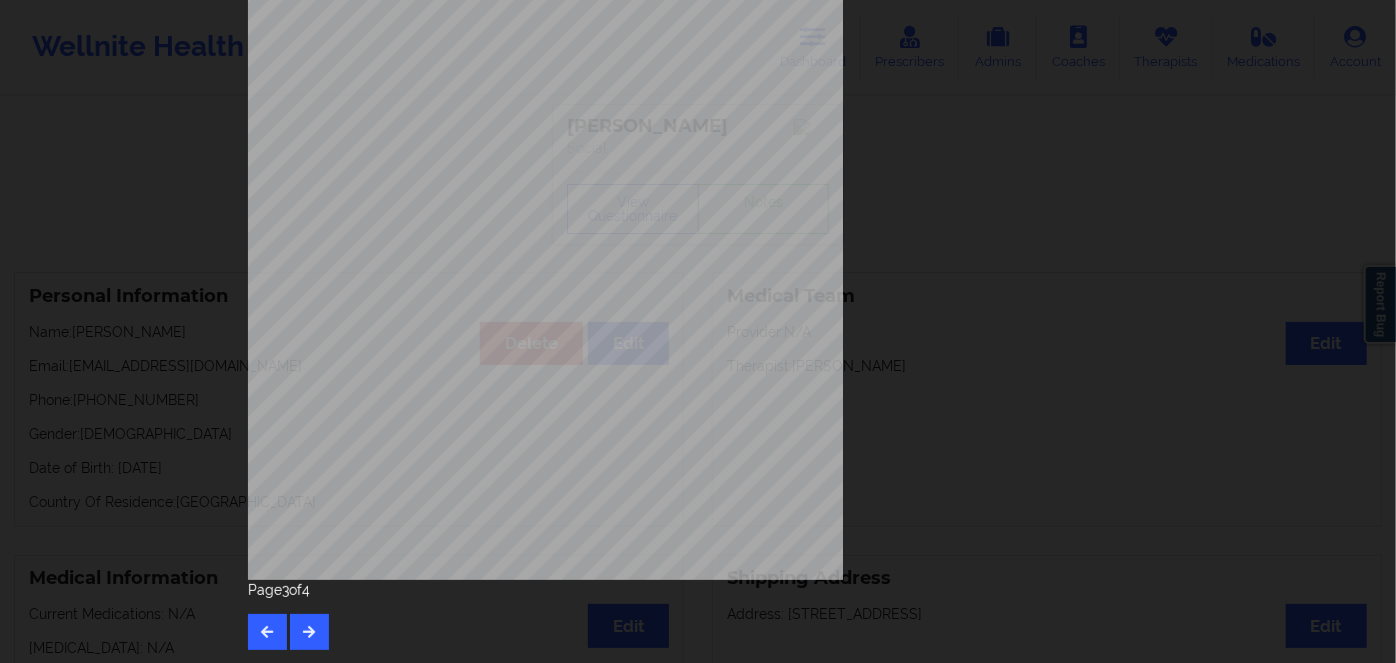 click on "XEA914376700" at bounding box center [487, 303] 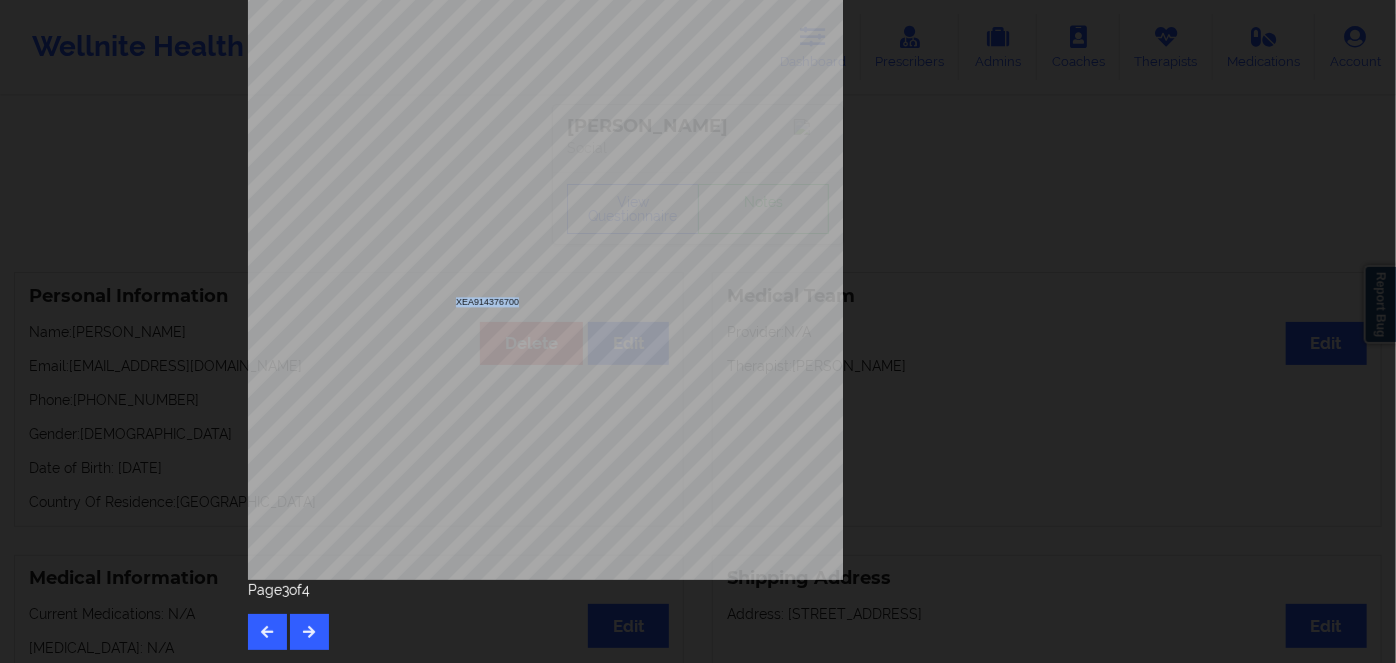 click on "XEA914376700" at bounding box center [487, 303] 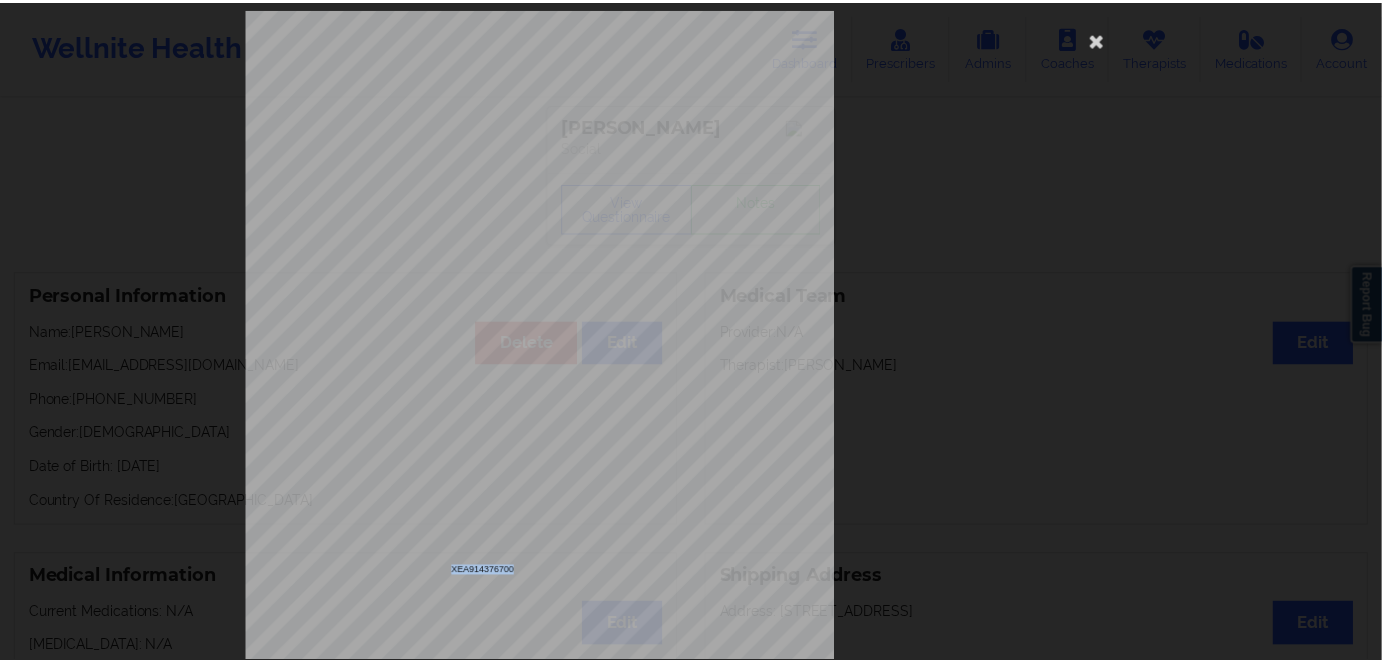 scroll, scrollTop: 18, scrollLeft: 0, axis: vertical 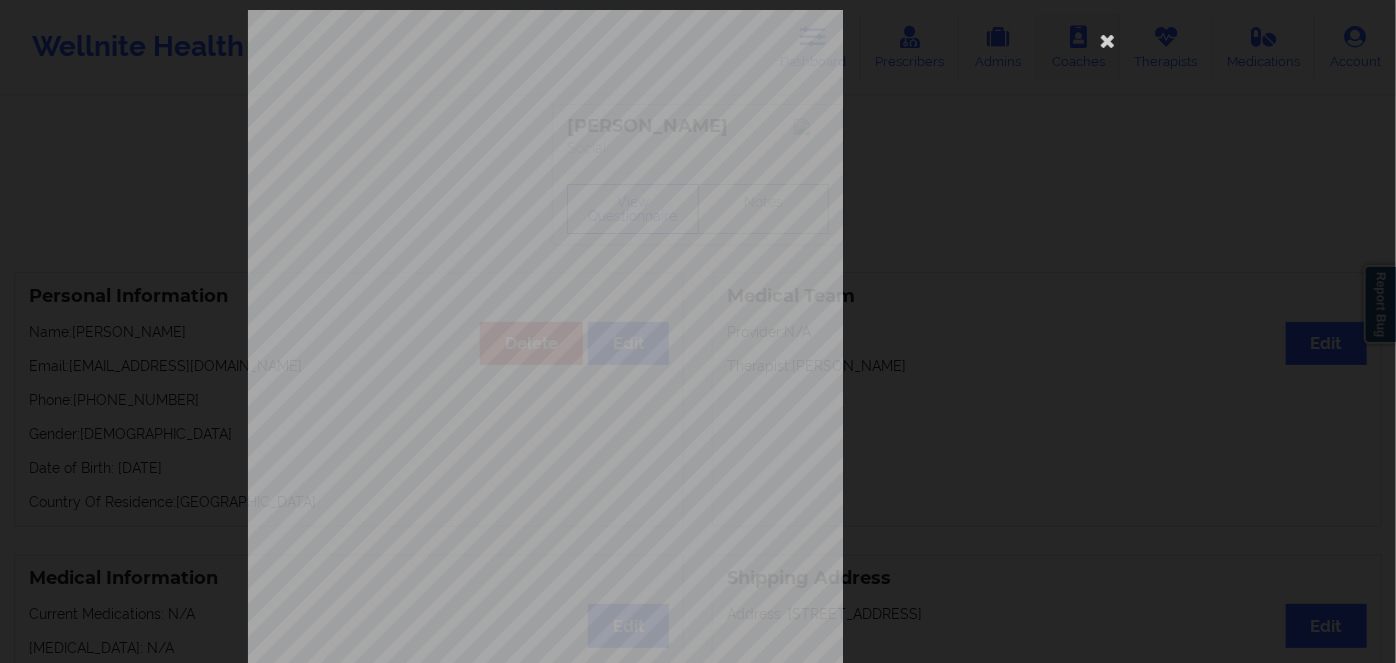 click at bounding box center [1108, 40] 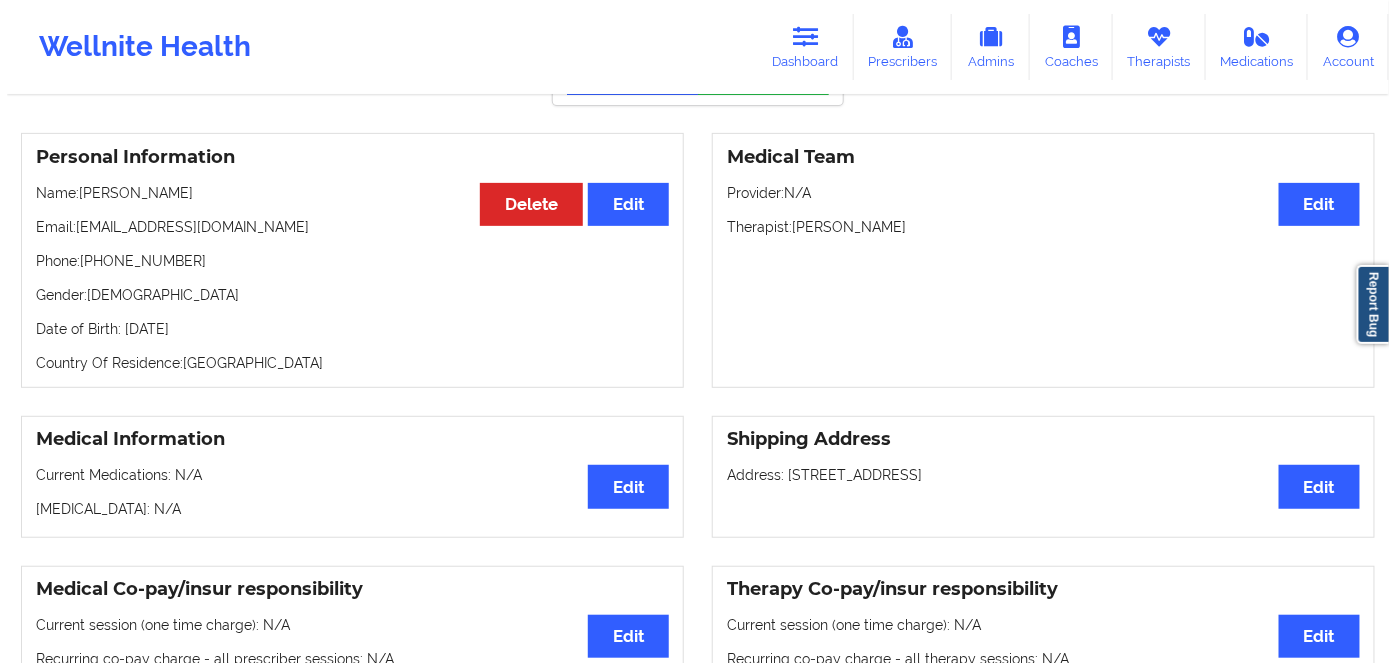 scroll, scrollTop: 0, scrollLeft: 0, axis: both 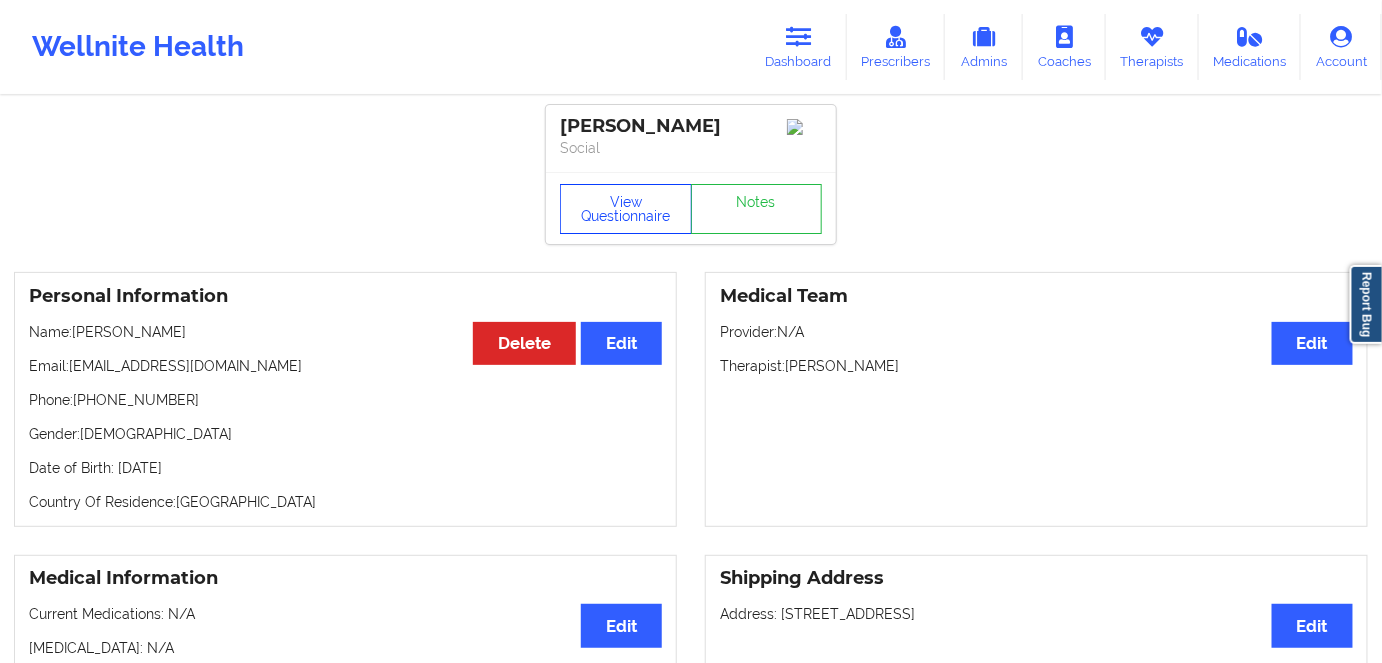 click on "View Questionnaire" at bounding box center [626, 209] 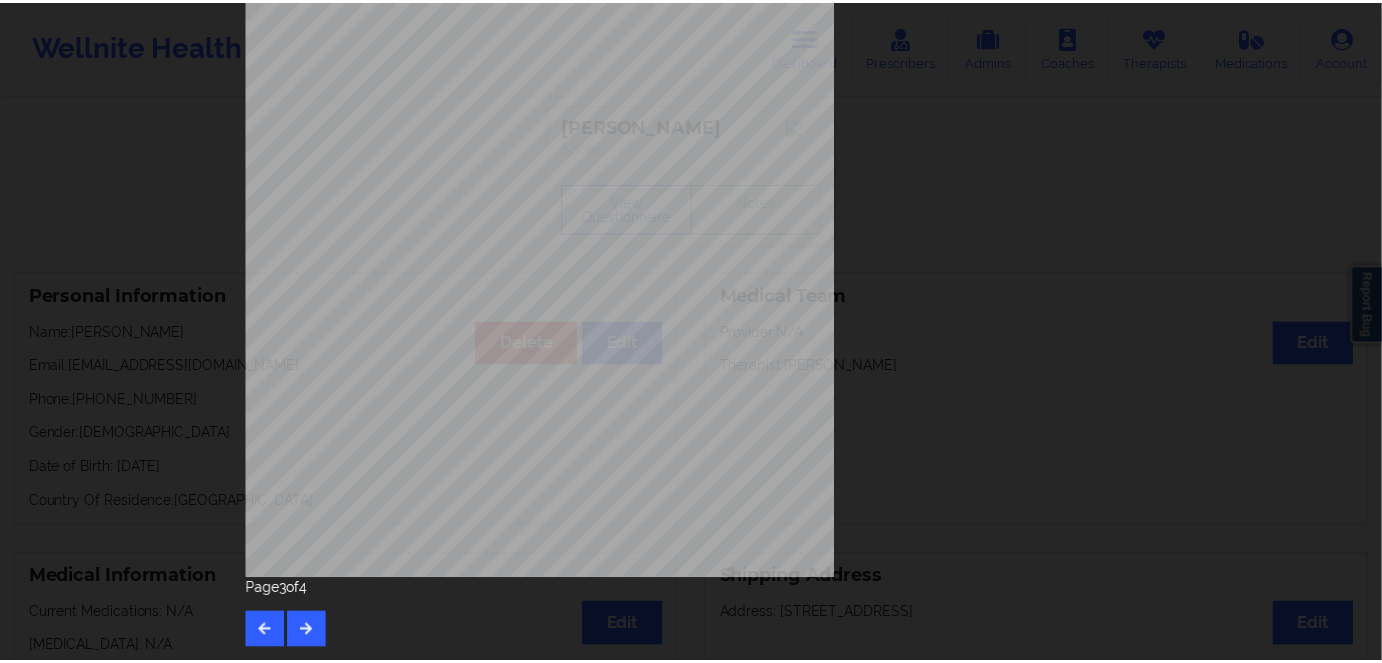 scroll, scrollTop: 0, scrollLeft: 0, axis: both 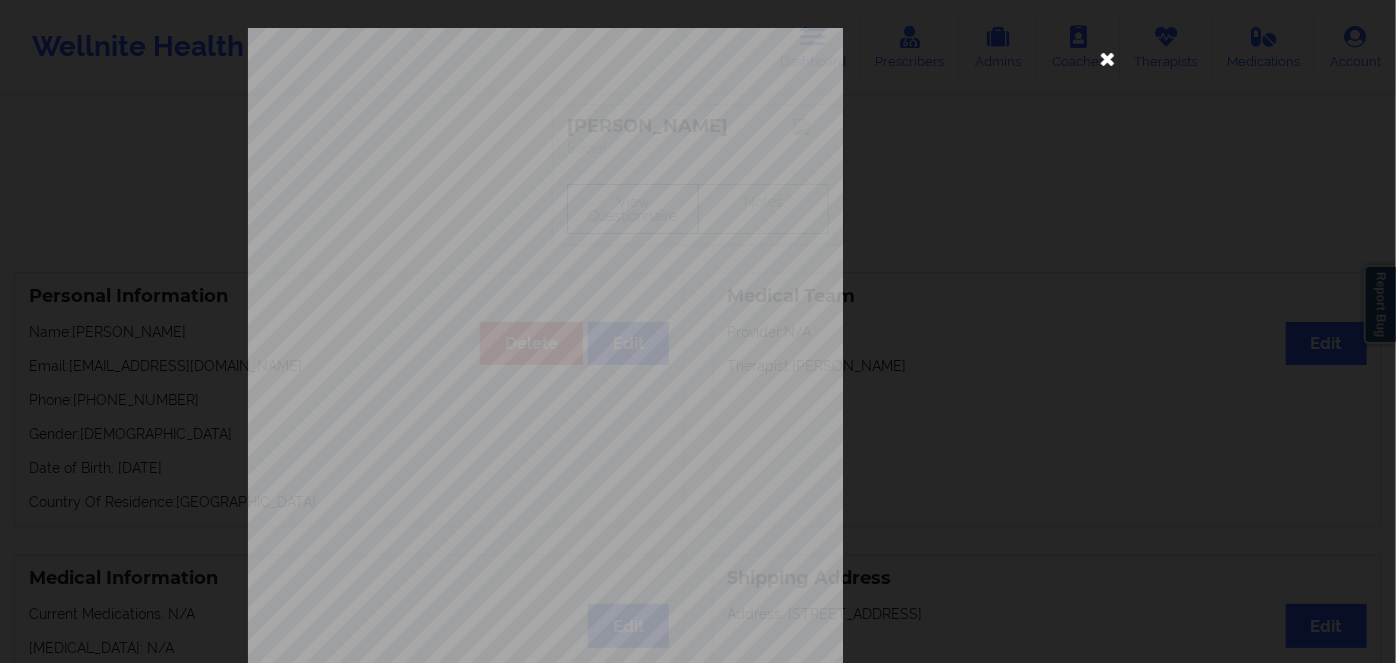 click at bounding box center [1108, 58] 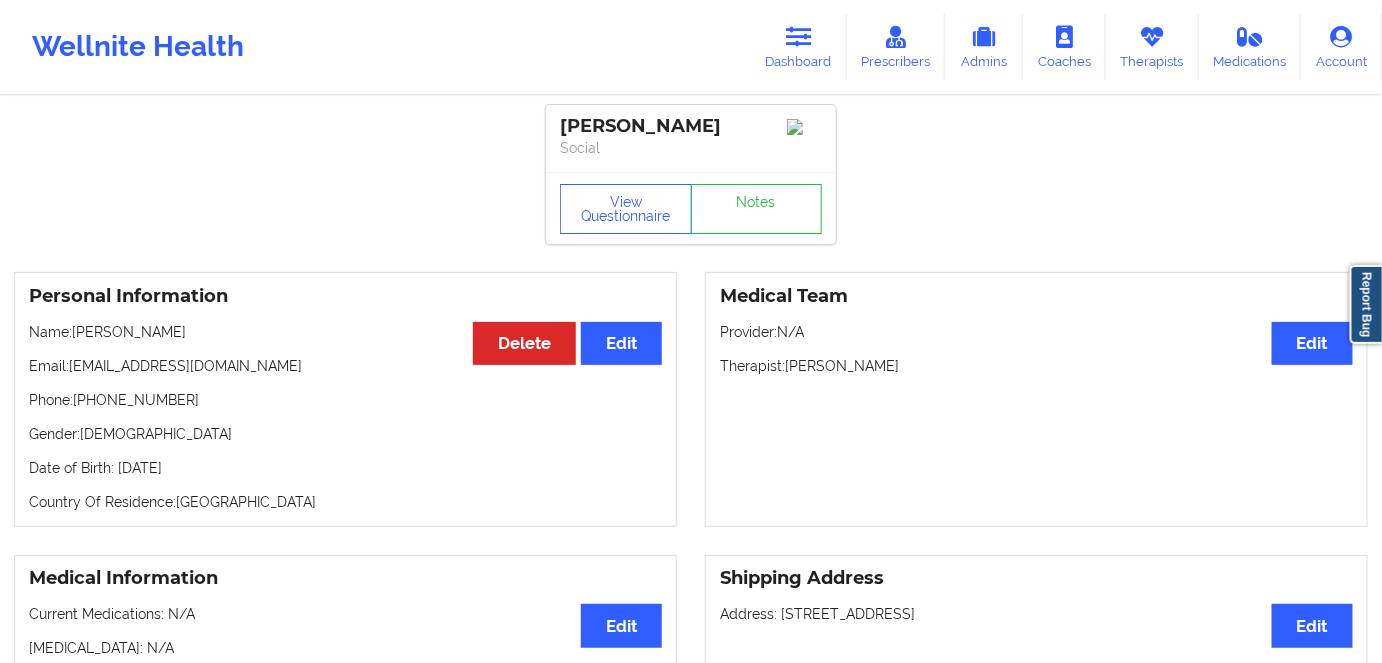 click on "Date of Birth:   [DEMOGRAPHIC_DATA]" at bounding box center [345, 468] 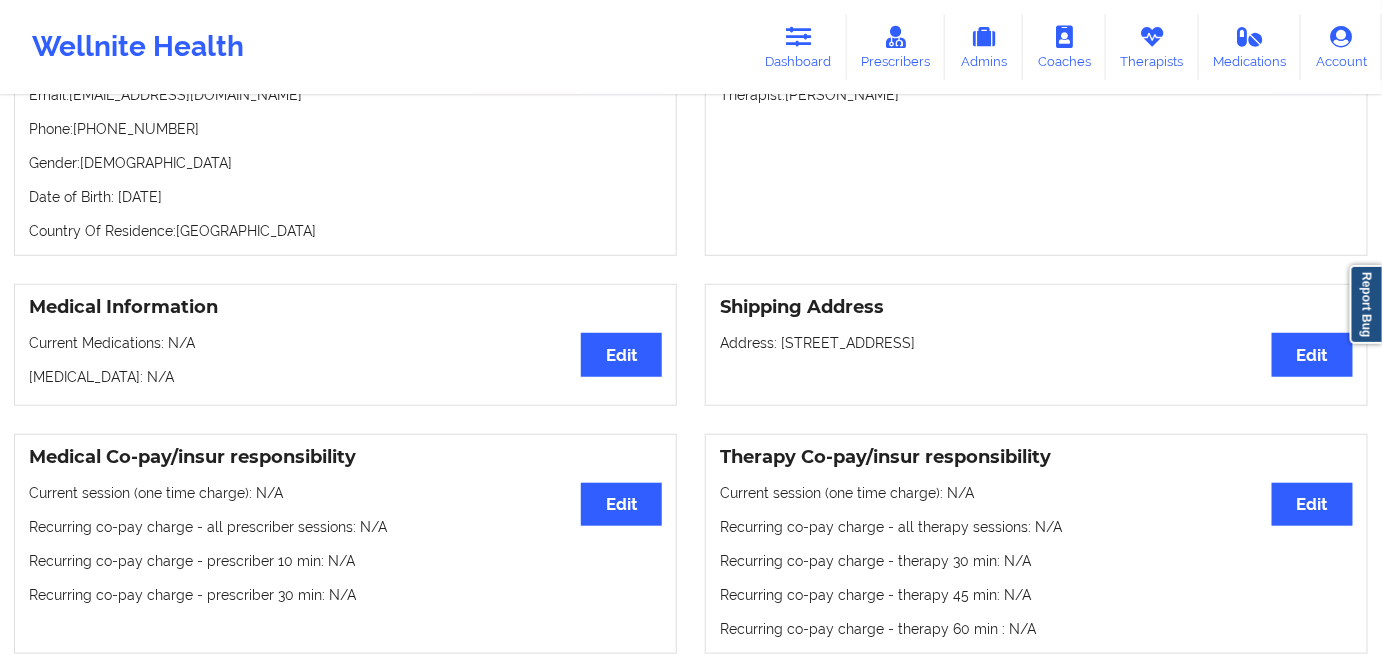 scroll, scrollTop: 0, scrollLeft: 0, axis: both 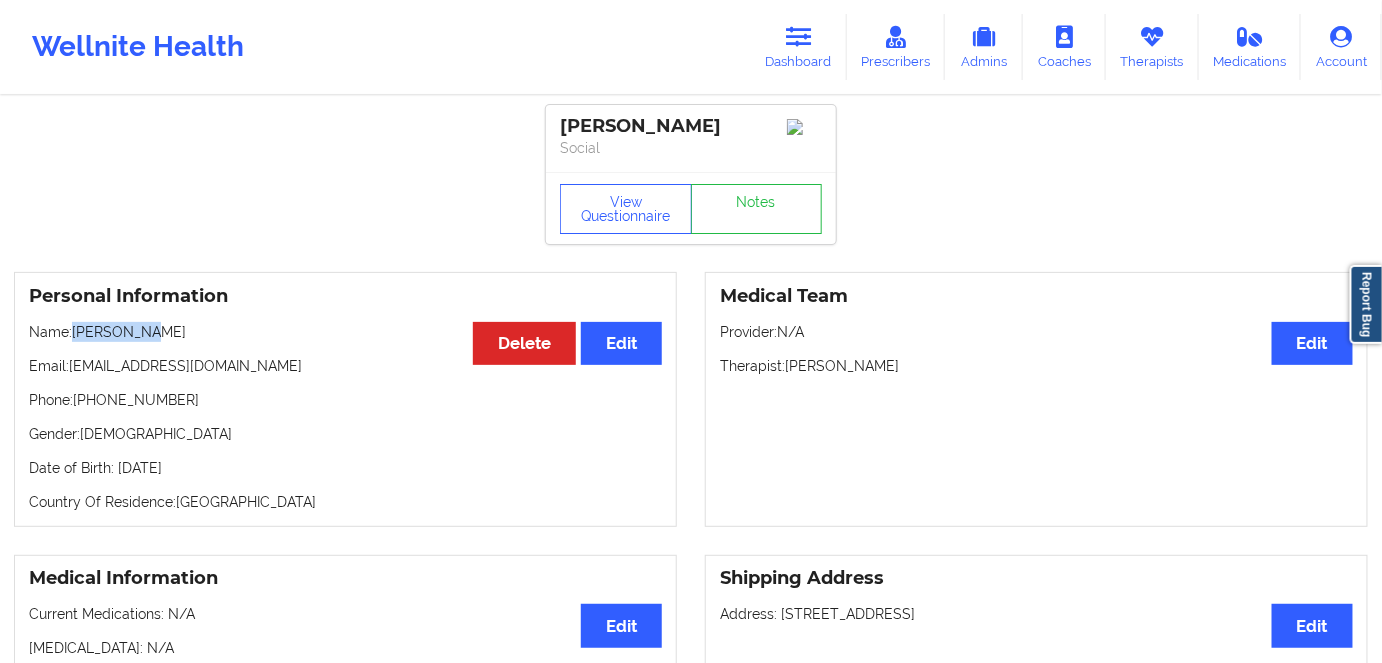 drag, startPoint x: 195, startPoint y: 336, endPoint x: 77, endPoint y: 329, distance: 118.20744 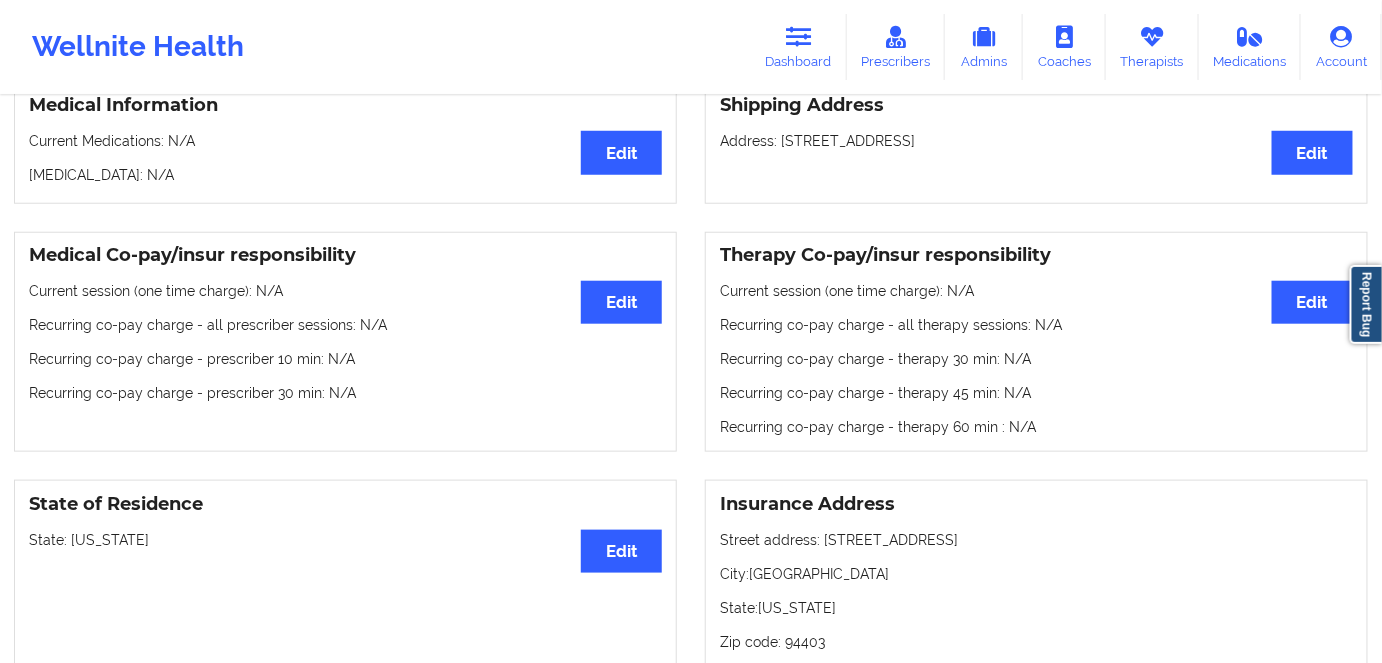 scroll, scrollTop: 363, scrollLeft: 0, axis: vertical 